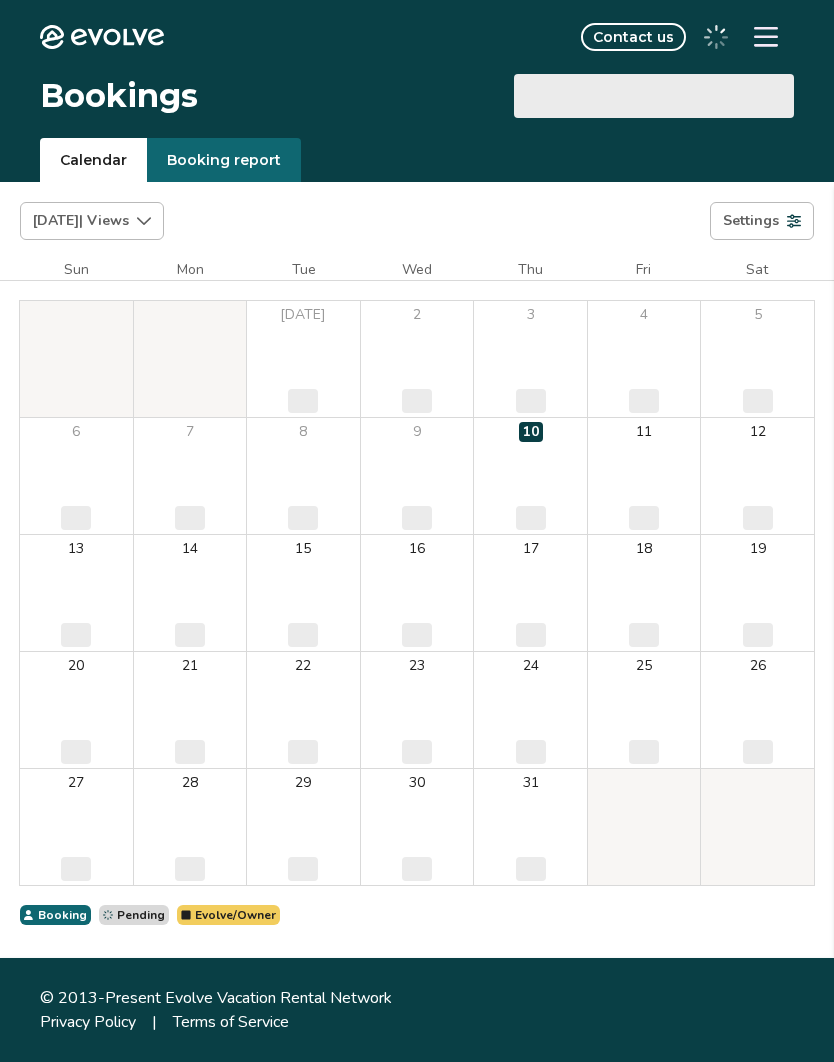scroll, scrollTop: 0, scrollLeft: 0, axis: both 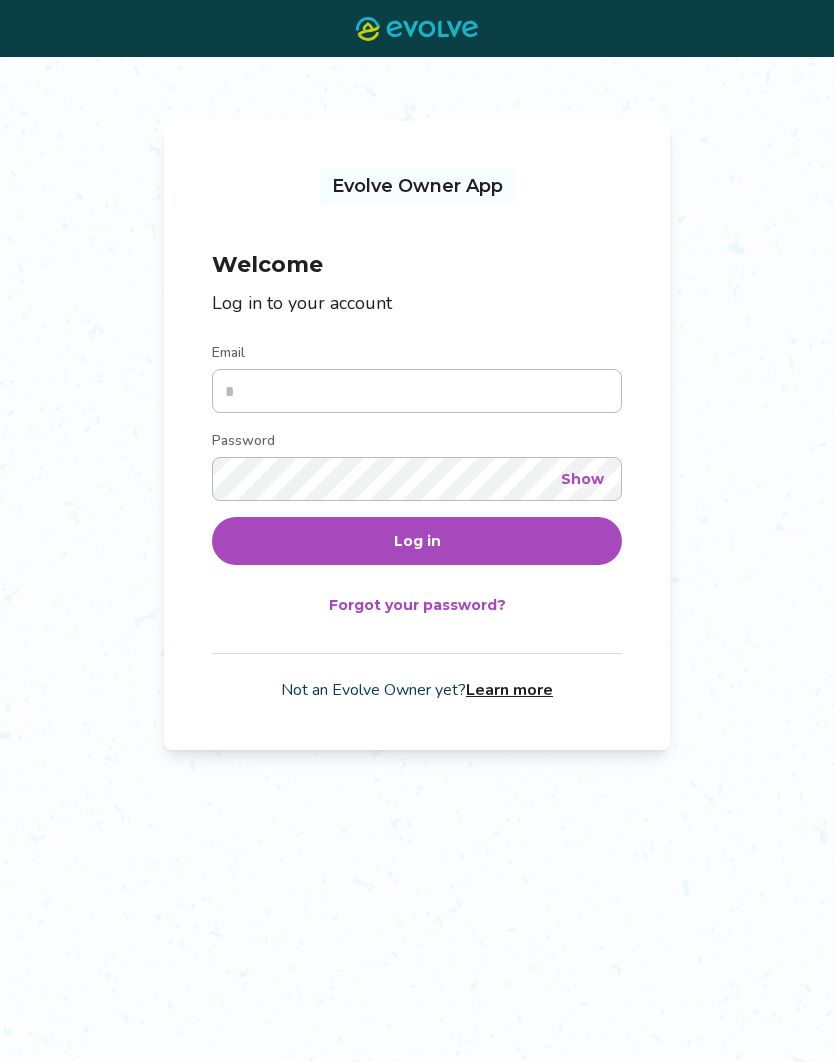 click on "Email" at bounding box center [417, 391] 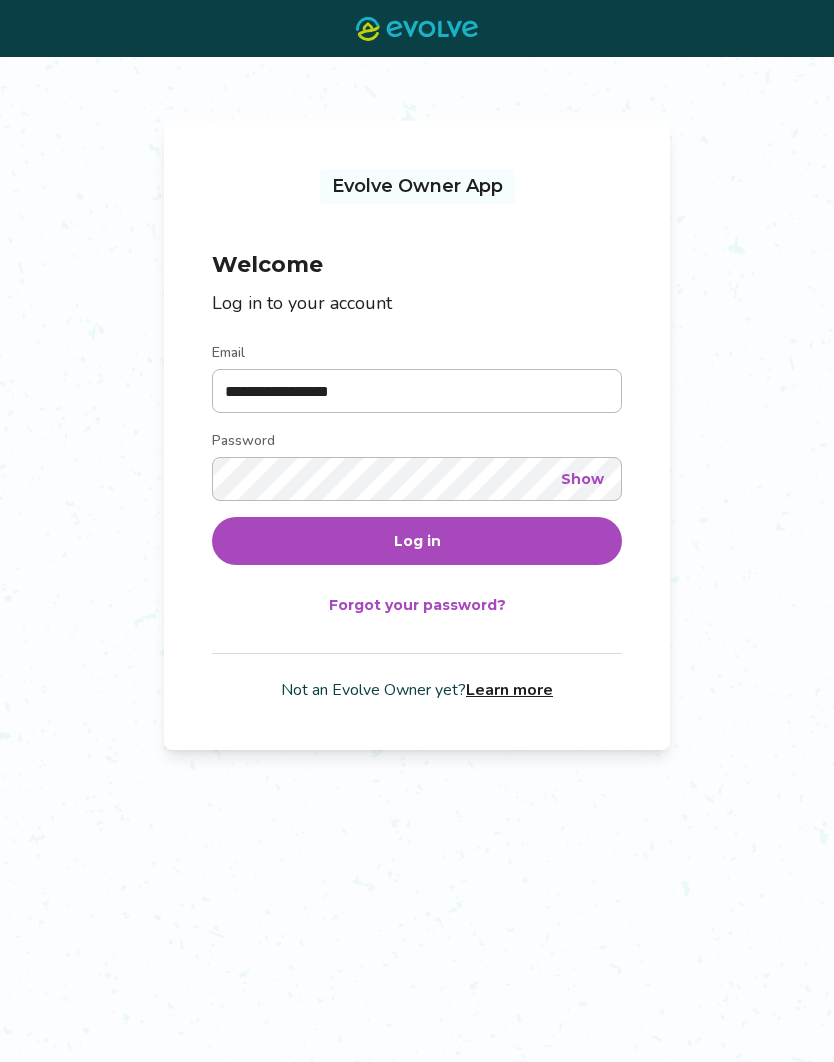 click on "Log in" at bounding box center (417, 541) 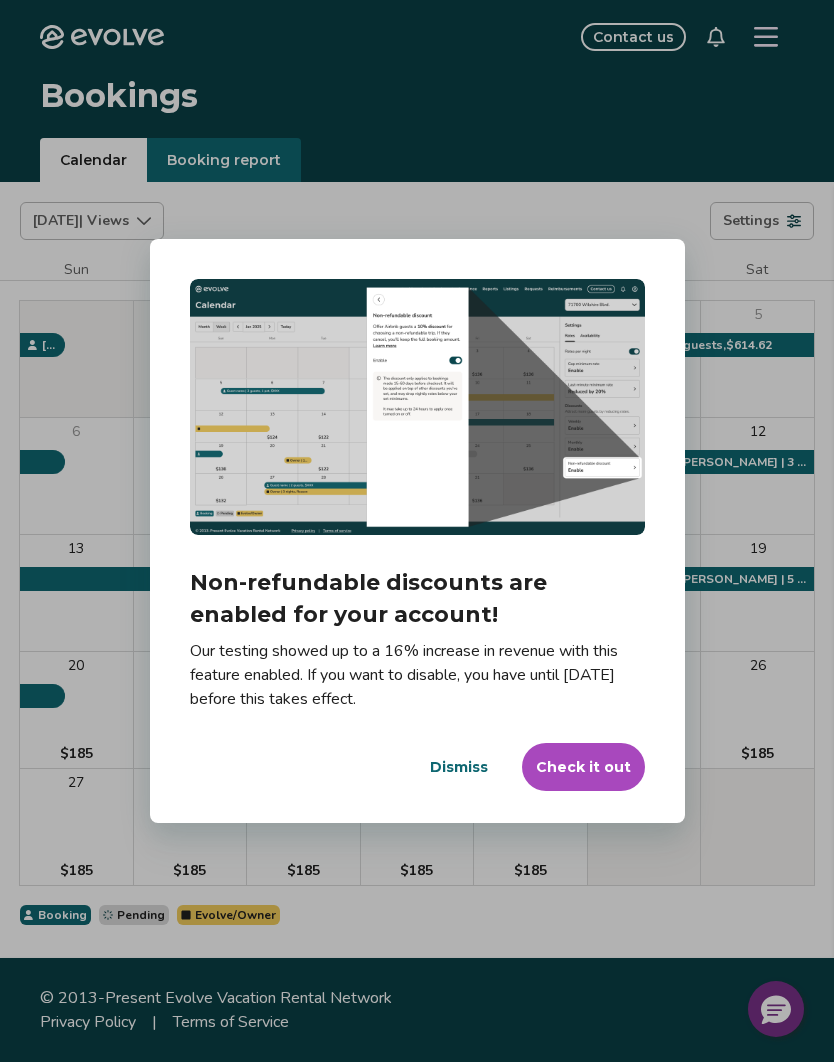 click on "Check it out" at bounding box center (583, 767) 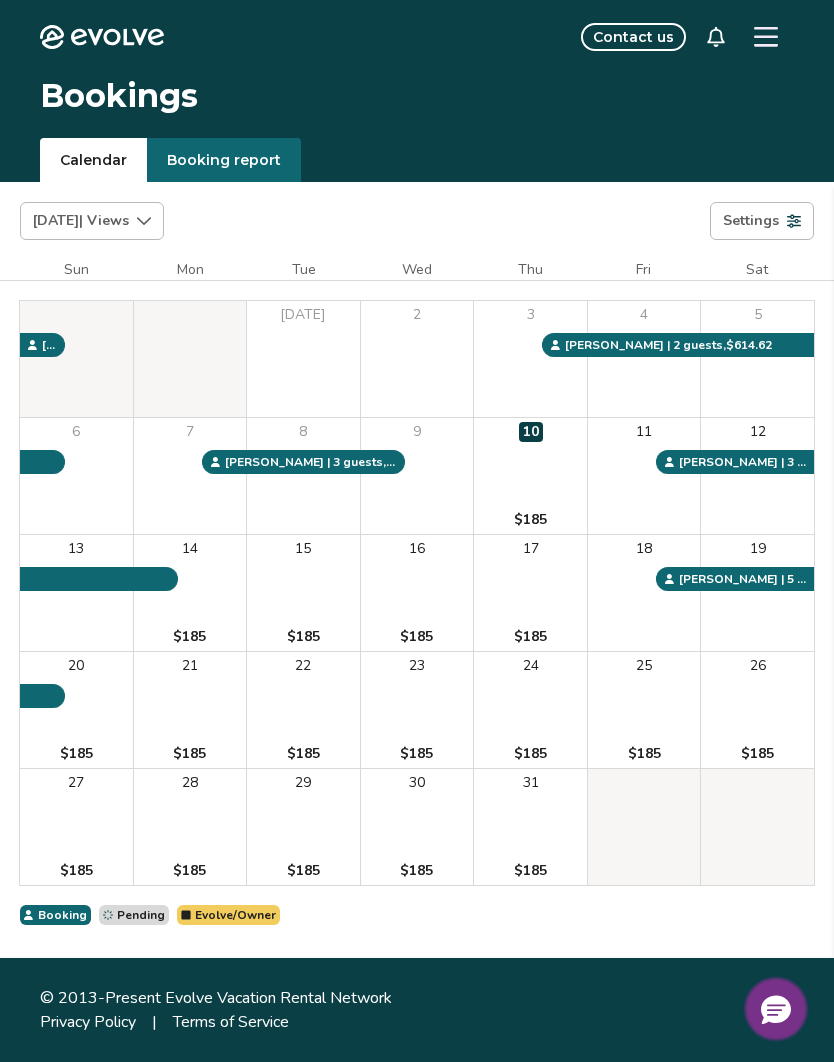 click 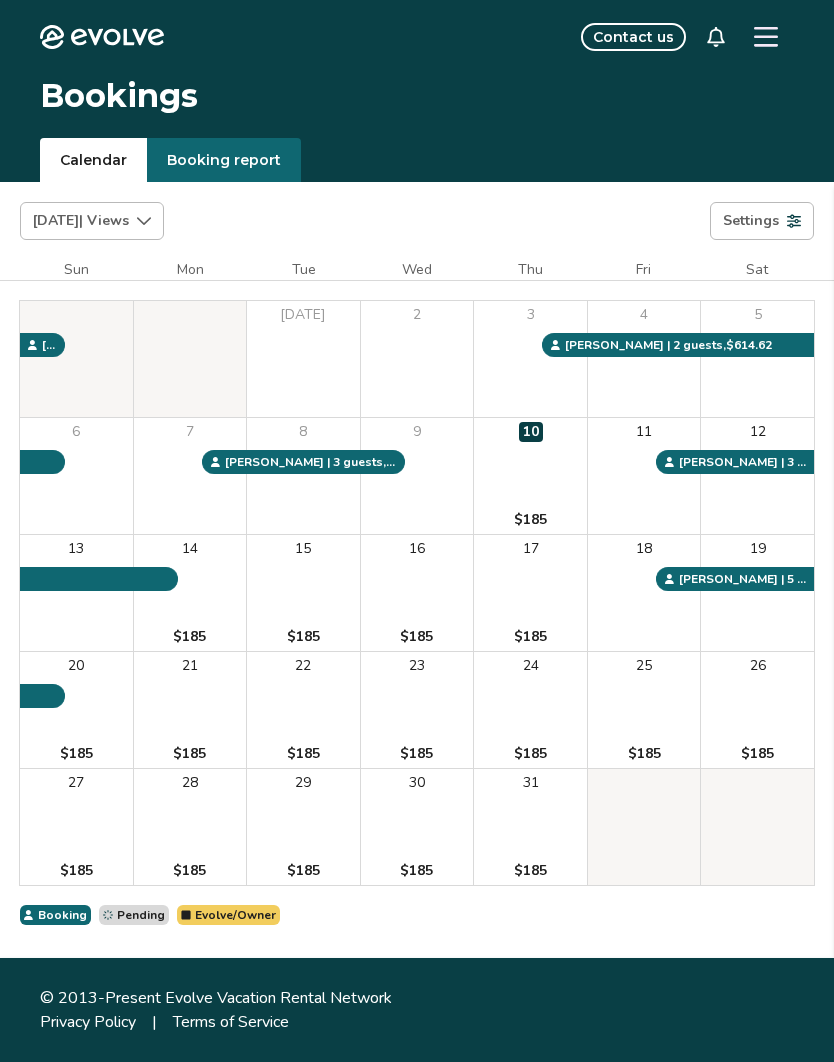 click 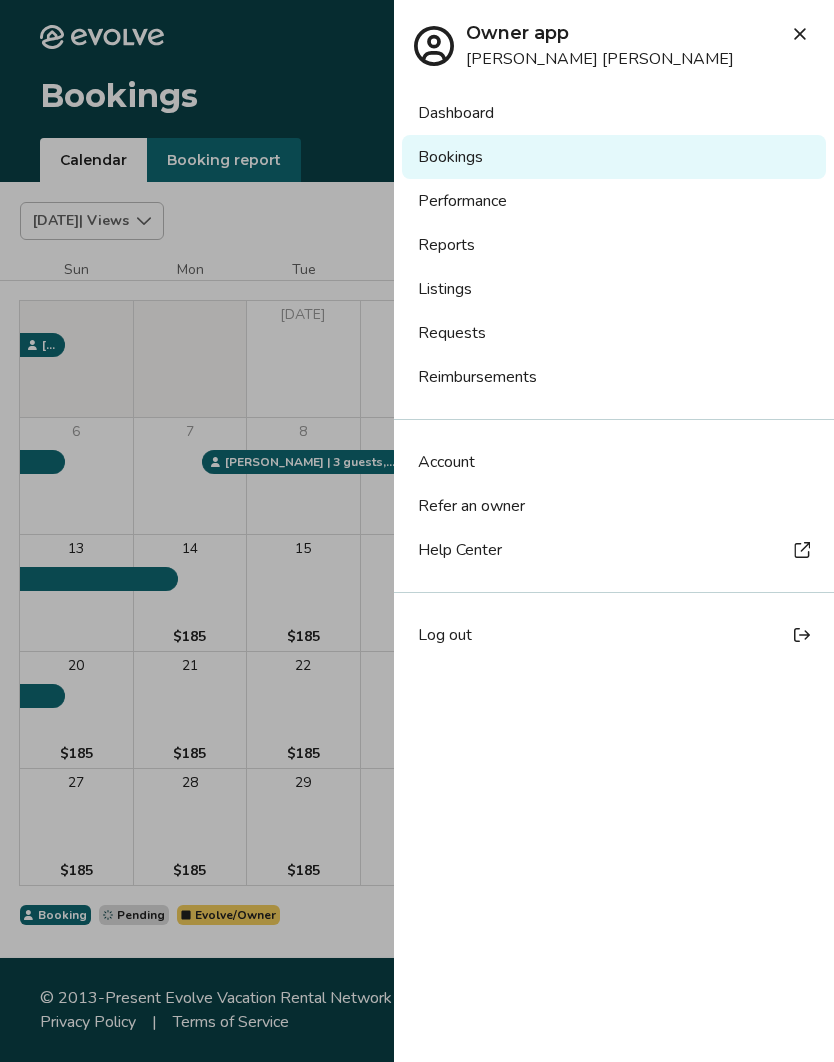 click at bounding box center [800, 34] 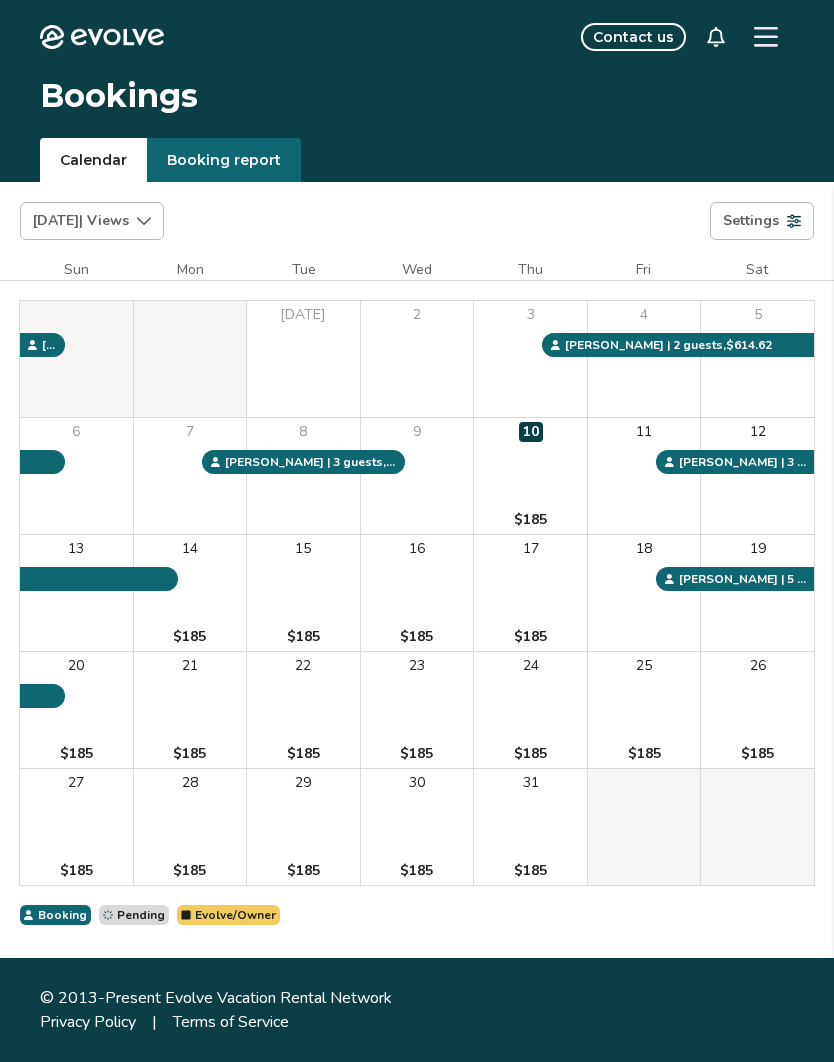 click at bounding box center [766, 37] 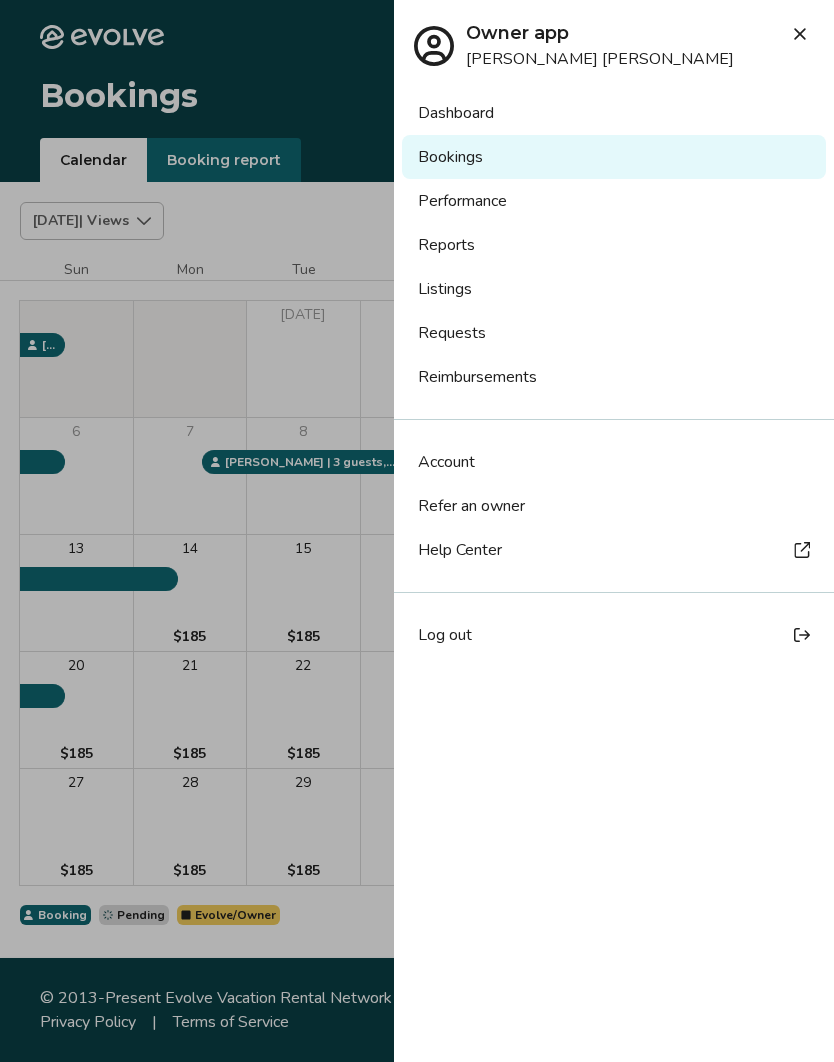 click at bounding box center (417, 531) 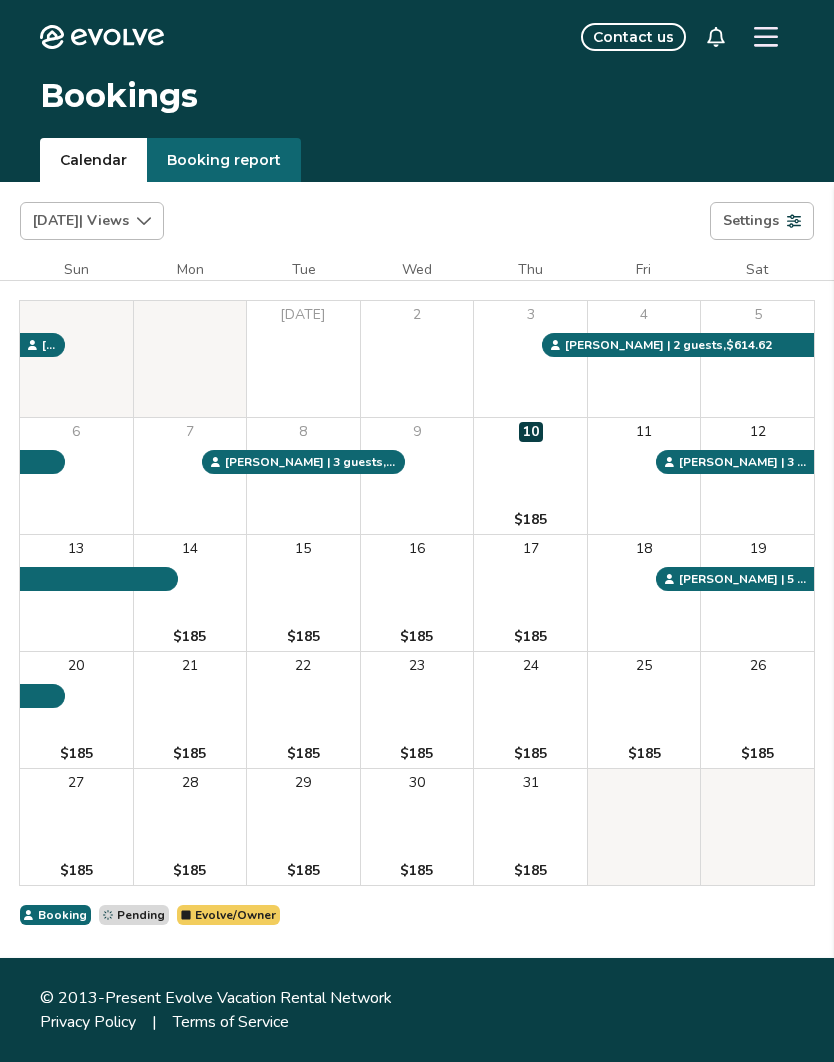 click 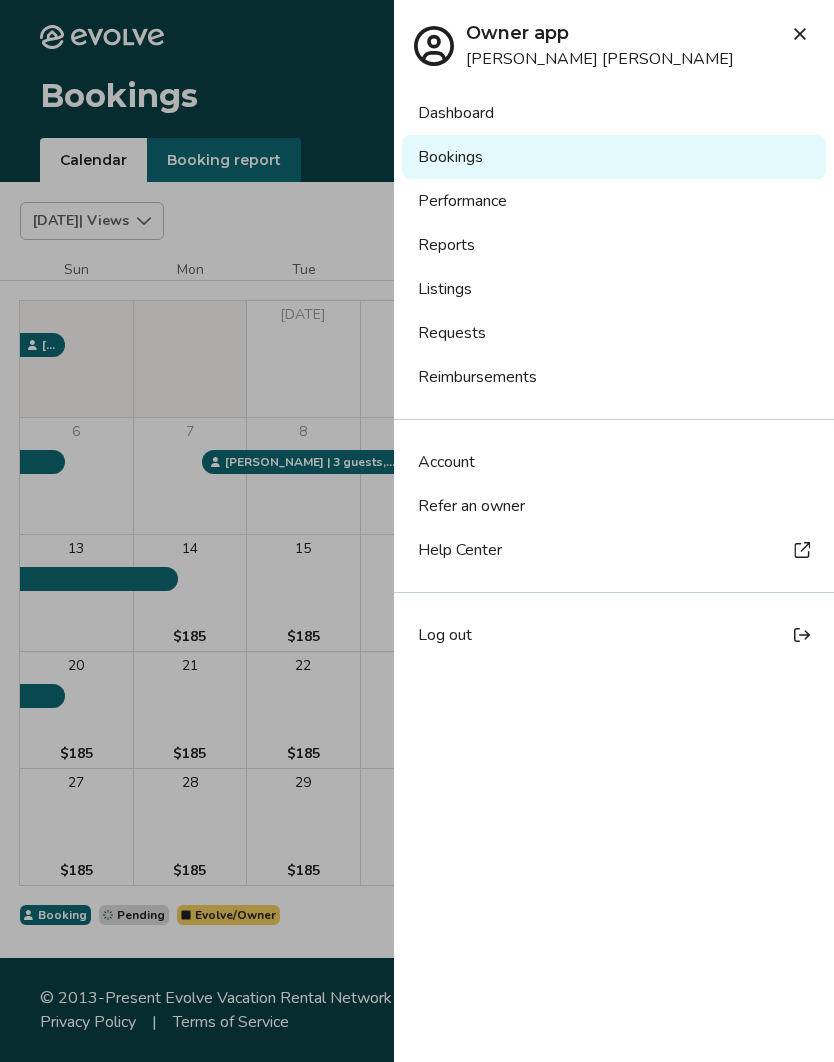 click on "Reimbursements" at bounding box center [614, 377] 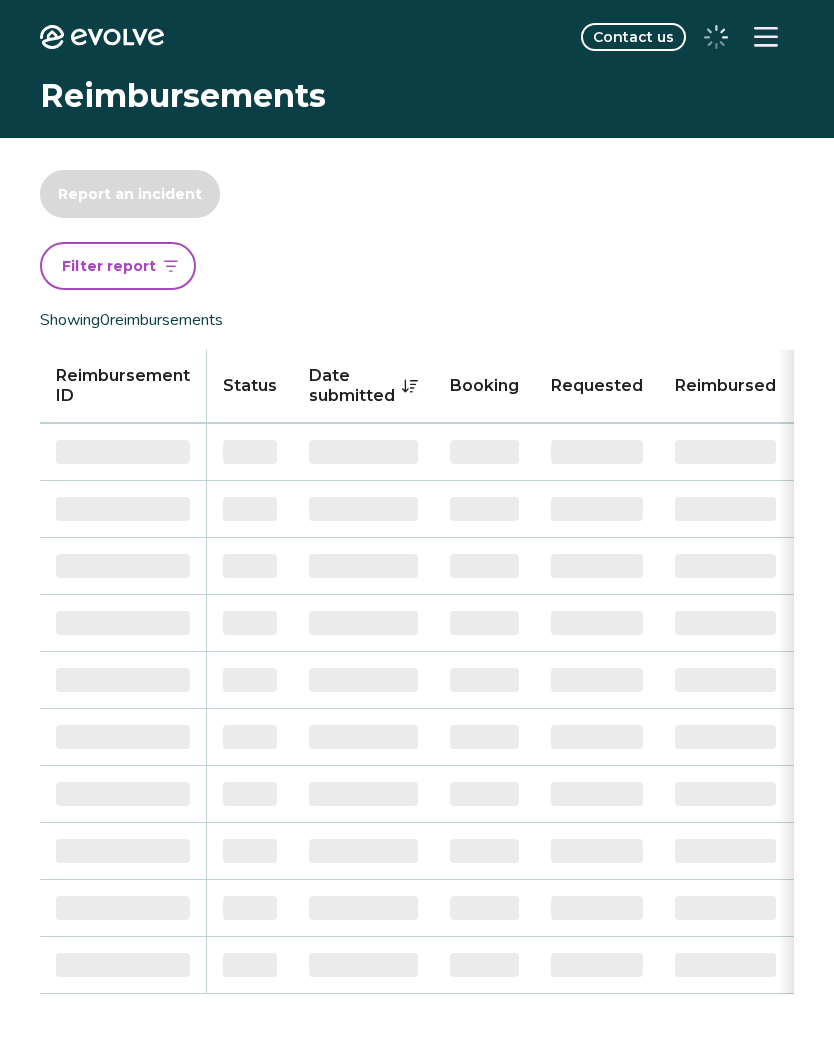 scroll, scrollTop: 0, scrollLeft: 0, axis: both 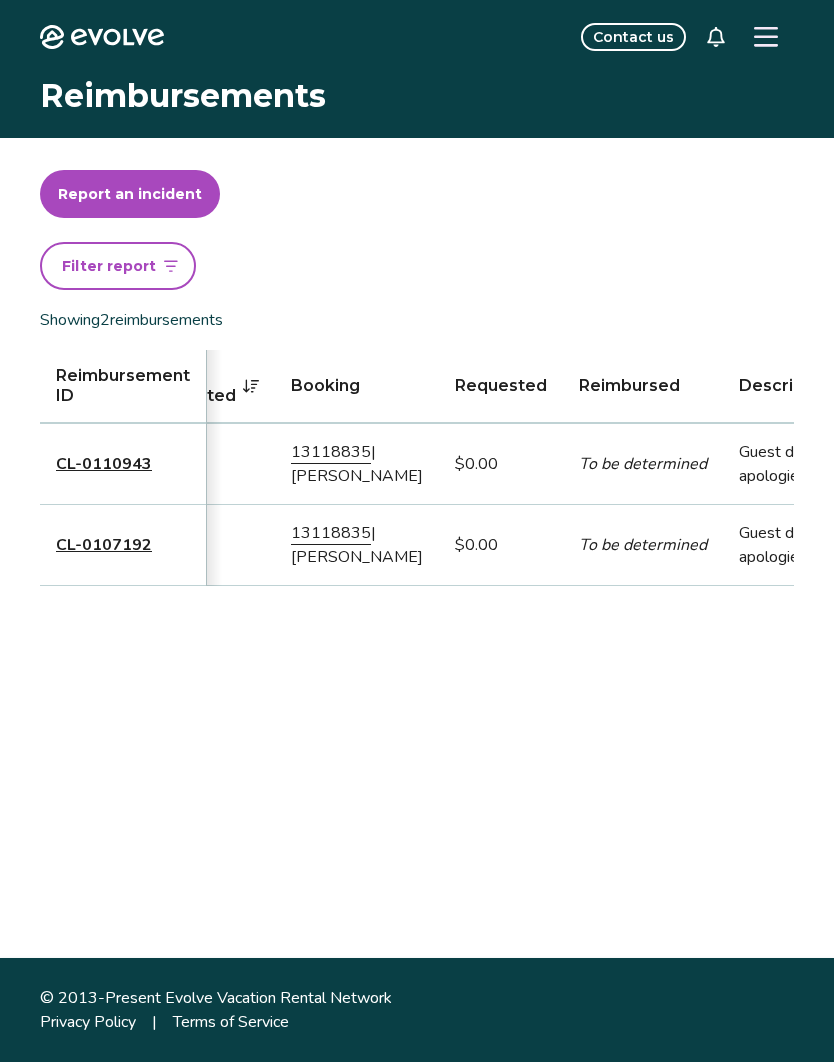 click on "Filter   report" at bounding box center (118, 266) 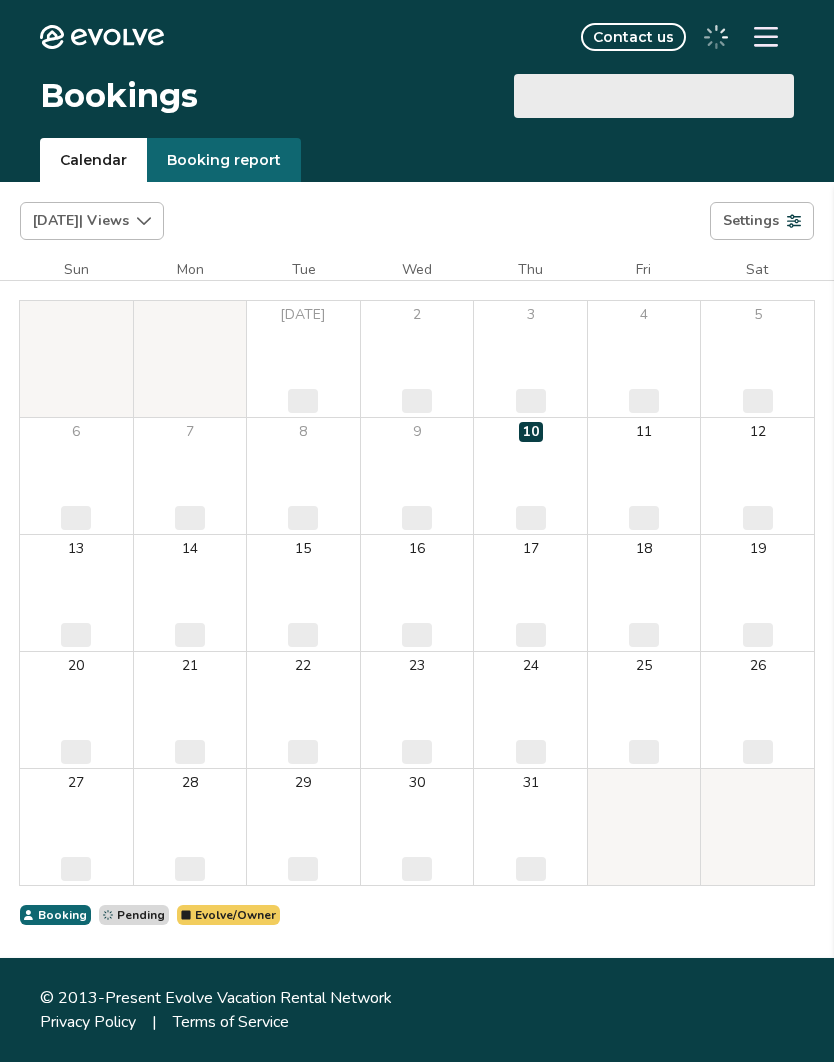 scroll, scrollTop: 0, scrollLeft: 0, axis: both 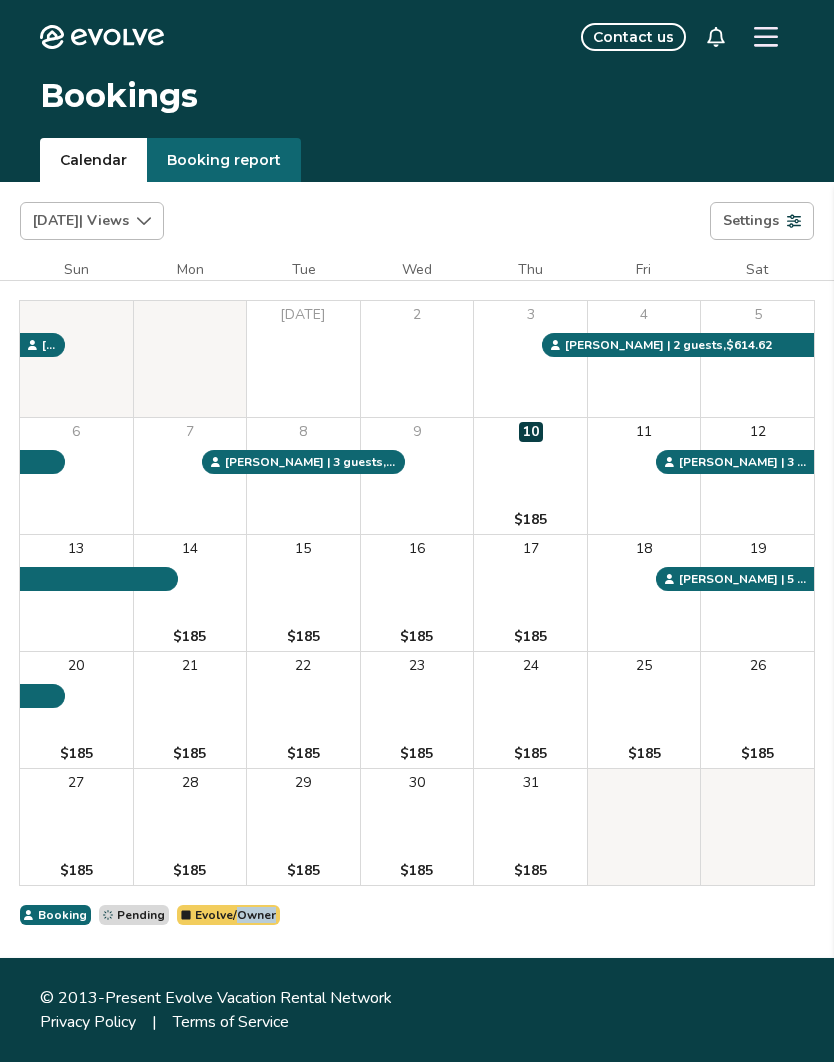 click at bounding box center (766, 37) 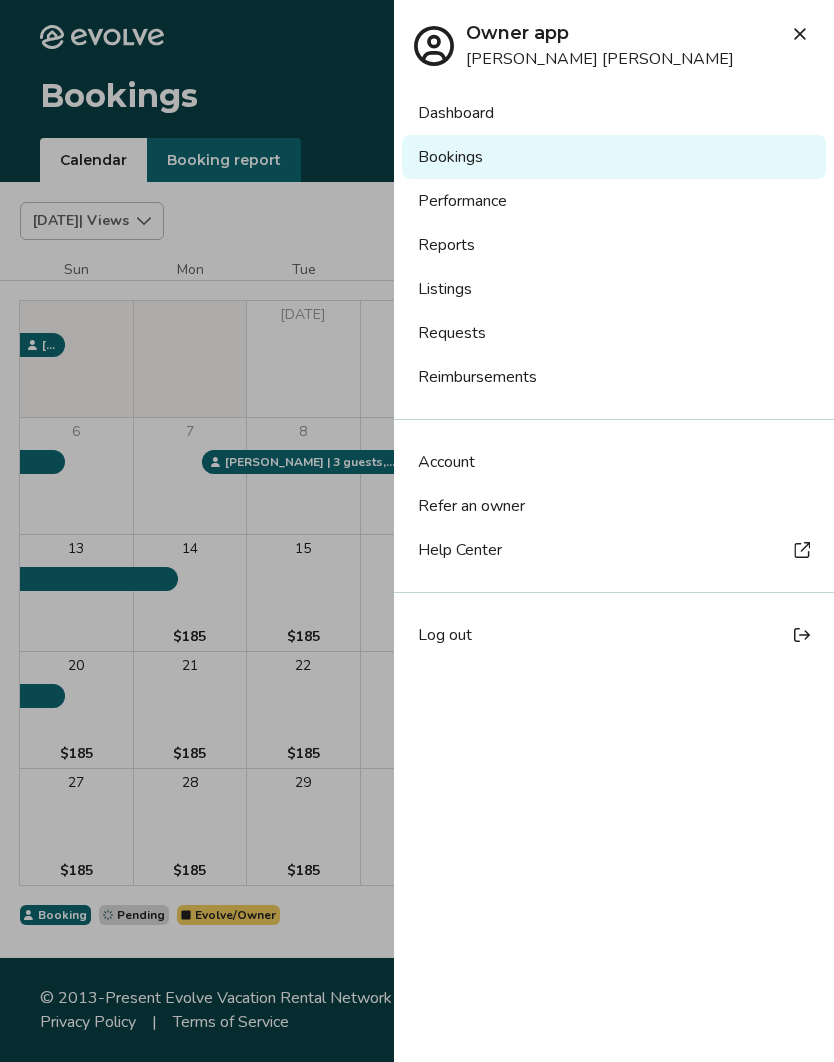 click on "Listings" at bounding box center (614, 289) 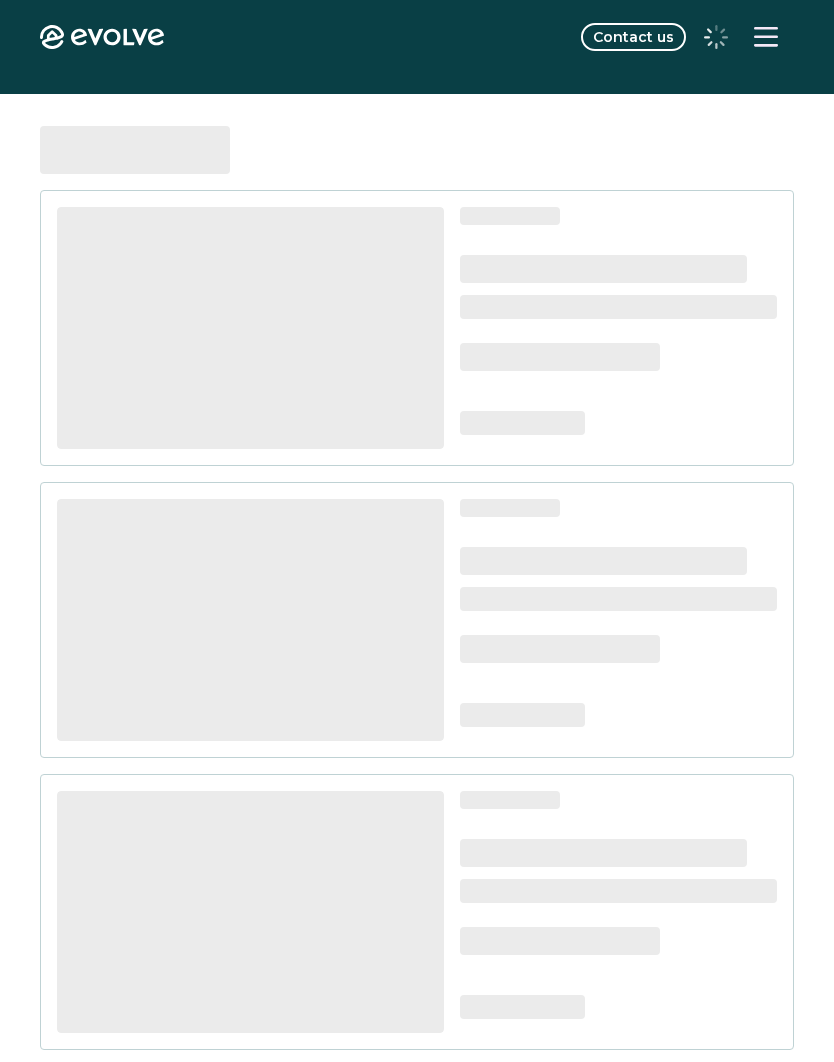 scroll, scrollTop: 0, scrollLeft: 0, axis: both 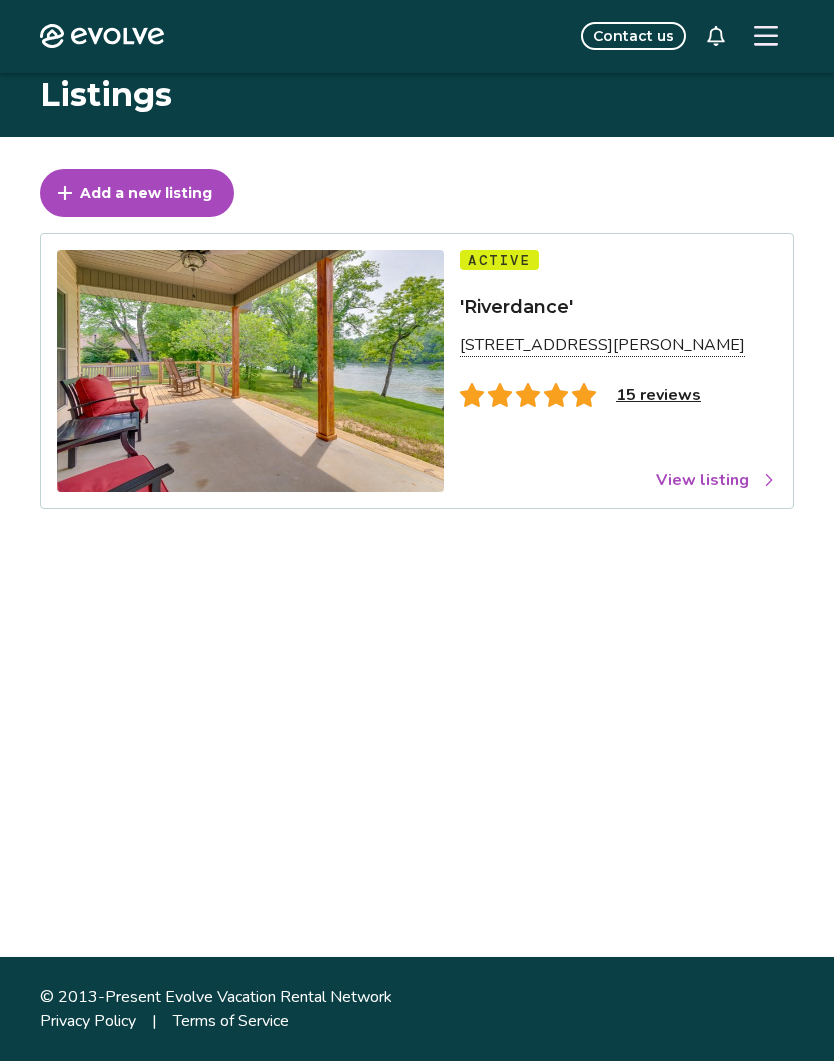 click on "15 reviews" at bounding box center (658, 396) 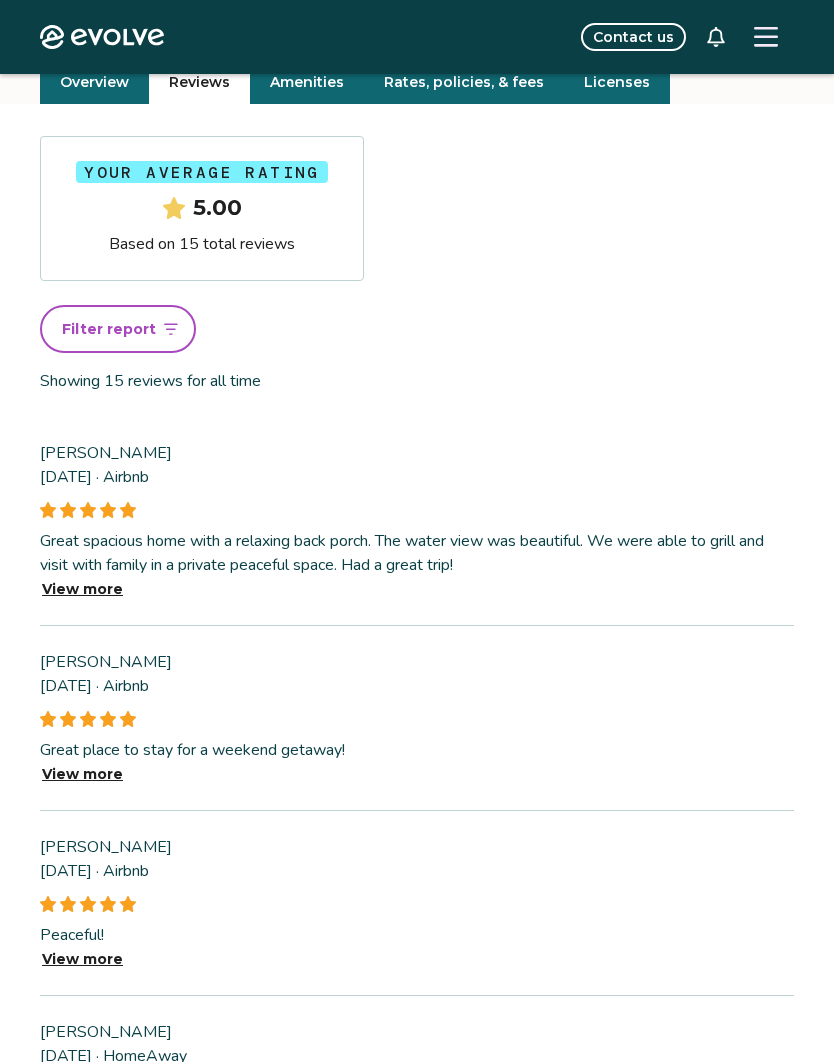 scroll, scrollTop: 0, scrollLeft: 0, axis: both 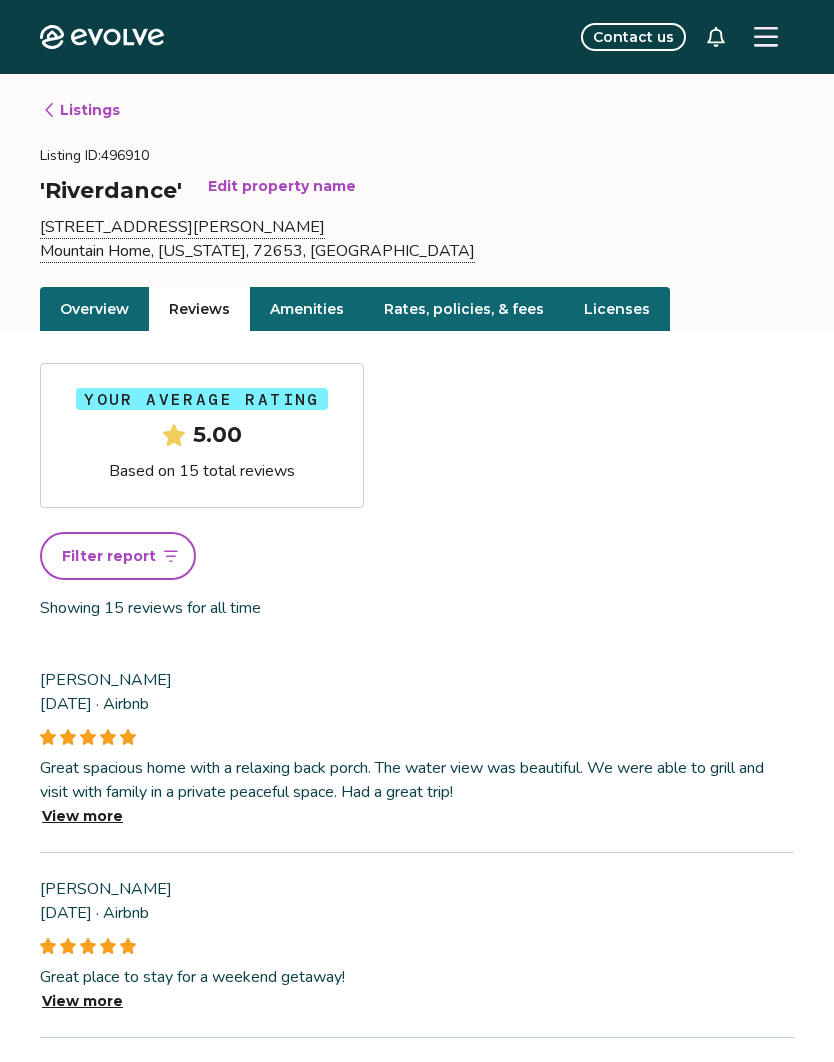 click at bounding box center [716, 37] 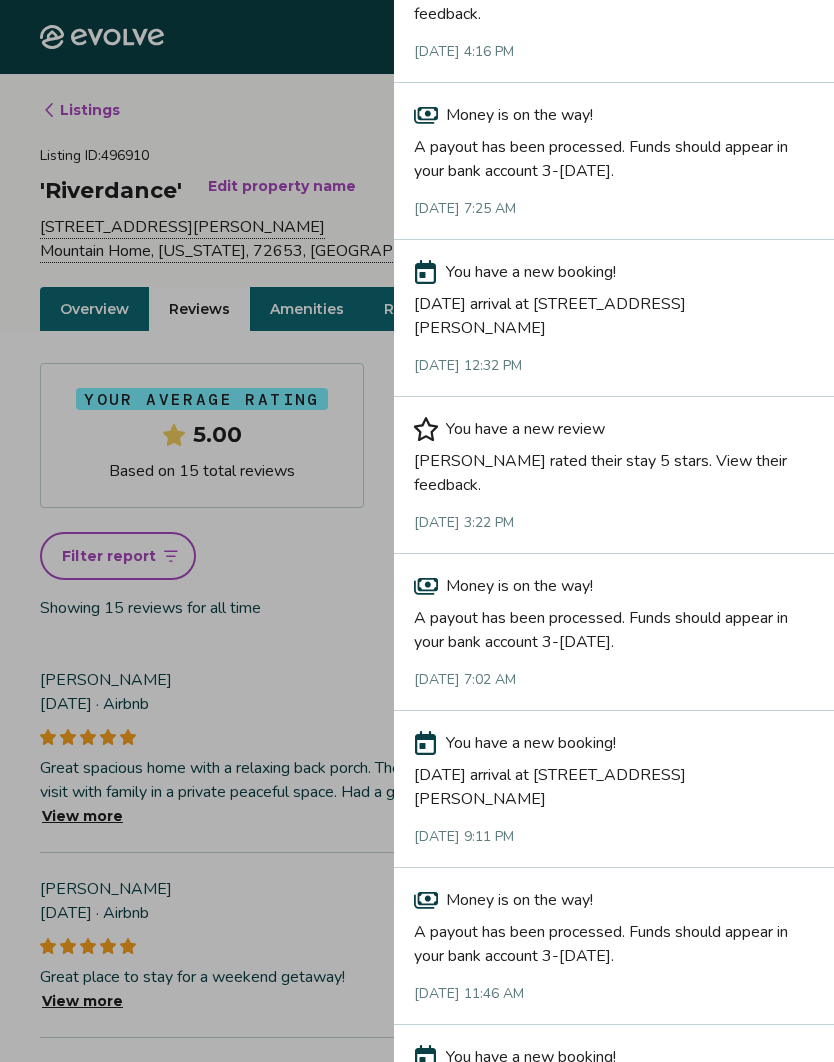 scroll, scrollTop: 365, scrollLeft: 0, axis: vertical 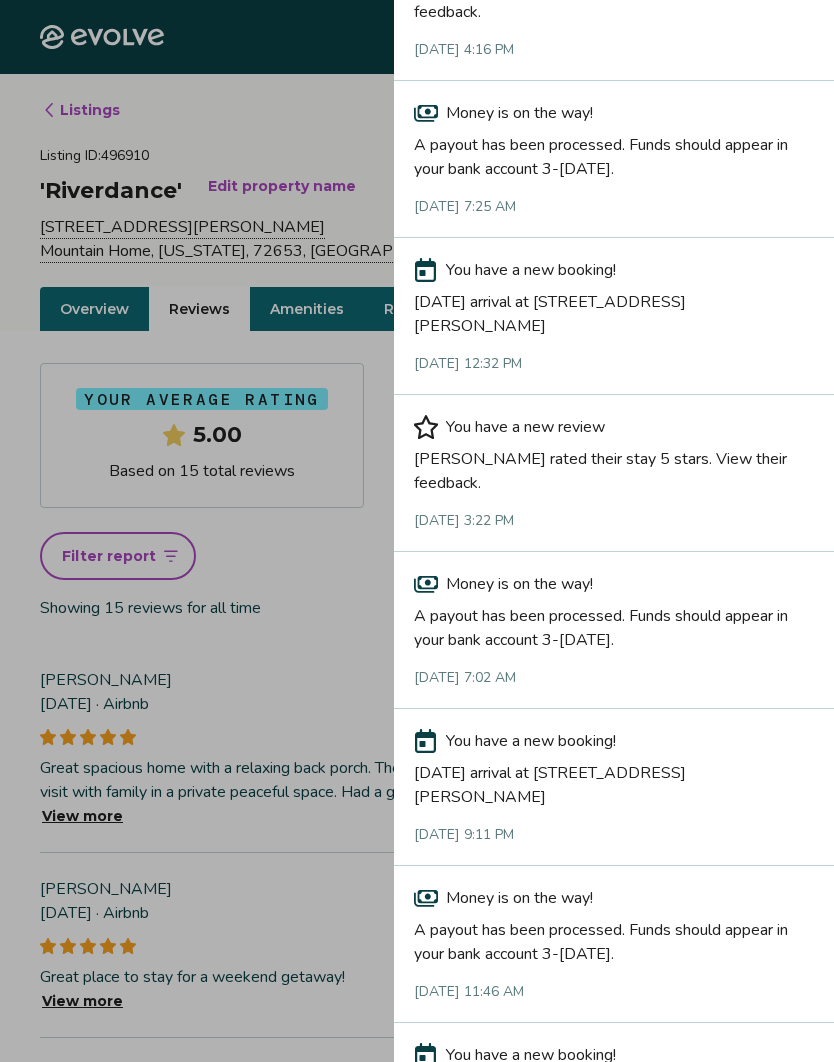 click on "[PERSON_NAME] rated their stay 5 stars. View their feedback." at bounding box center (614, 467) 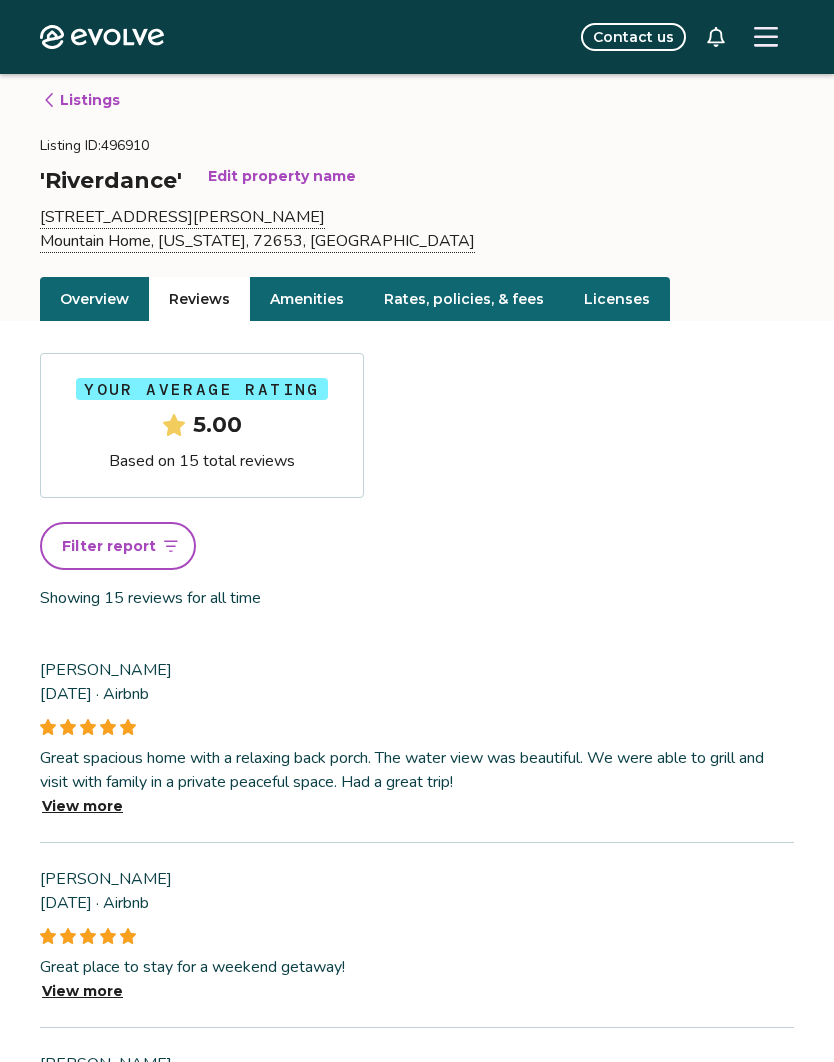 scroll, scrollTop: 0, scrollLeft: 0, axis: both 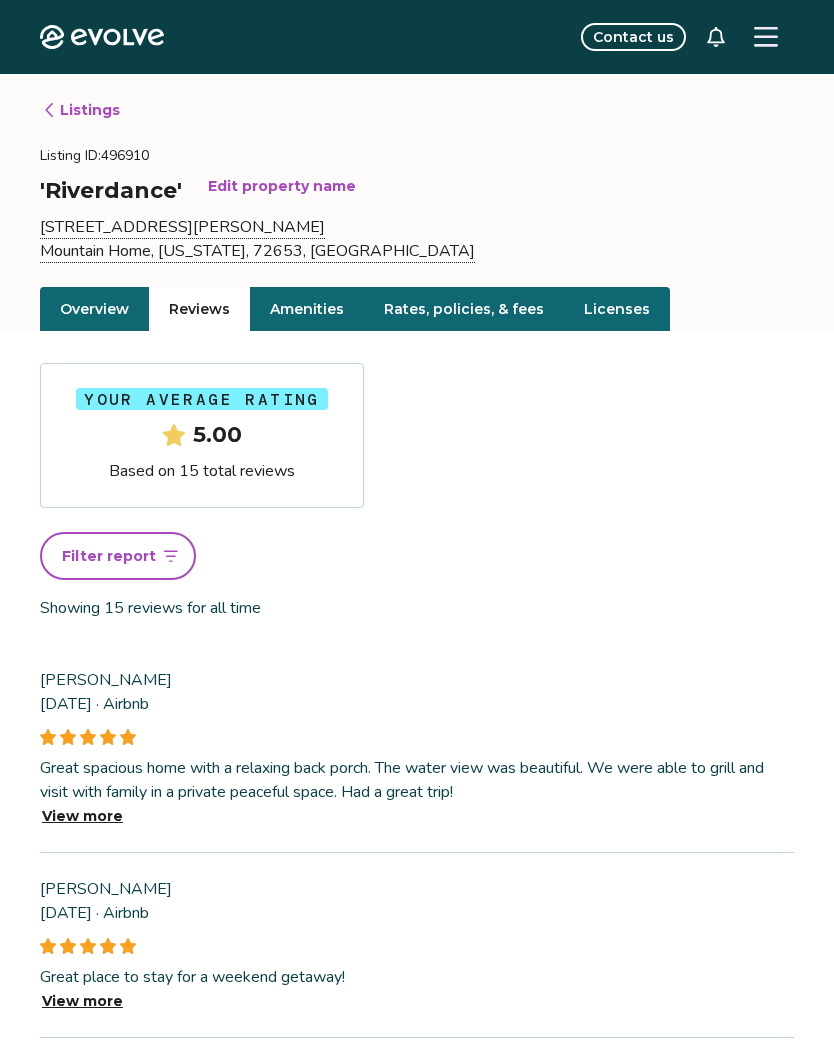 click on "Rates, policies, & fees" at bounding box center (464, 309) 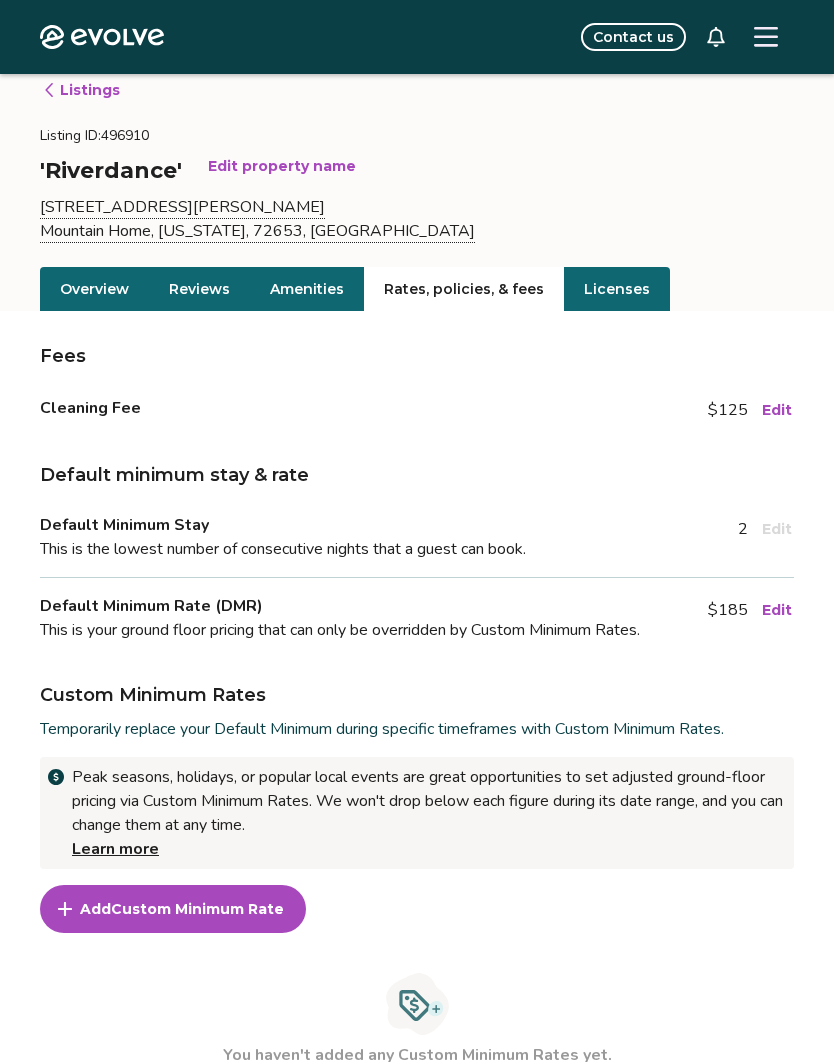 scroll, scrollTop: 0, scrollLeft: 0, axis: both 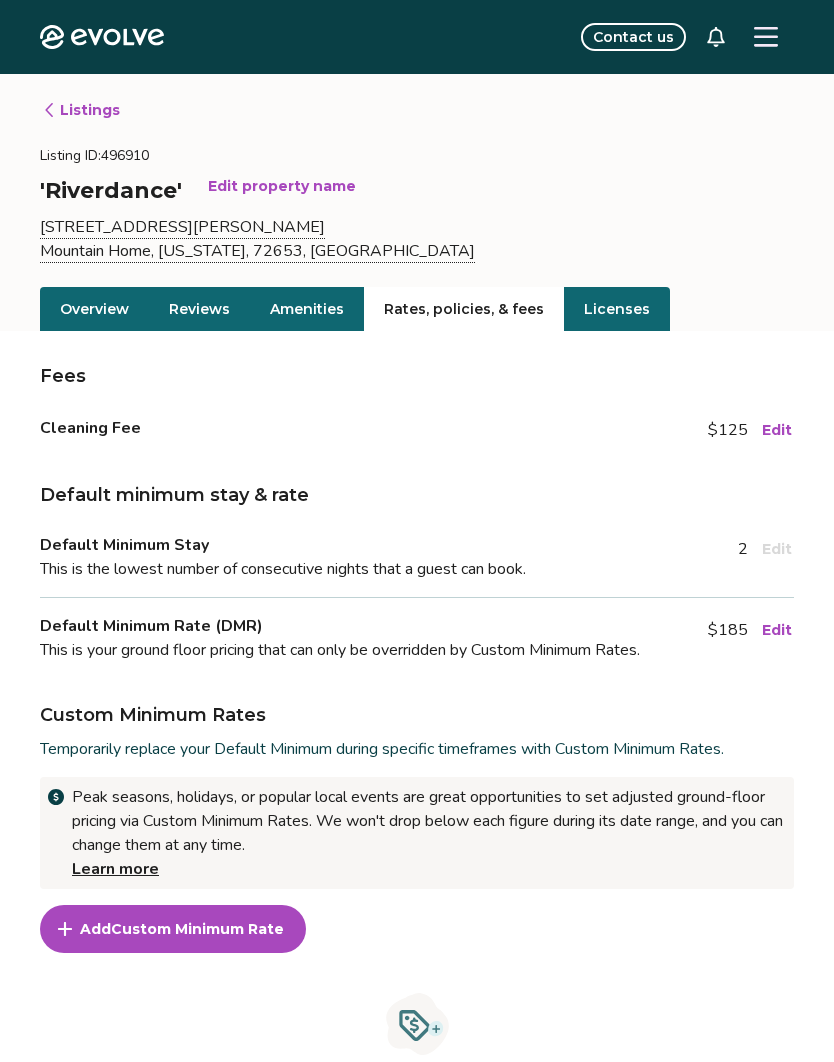 click on "Overview" at bounding box center [94, 309] 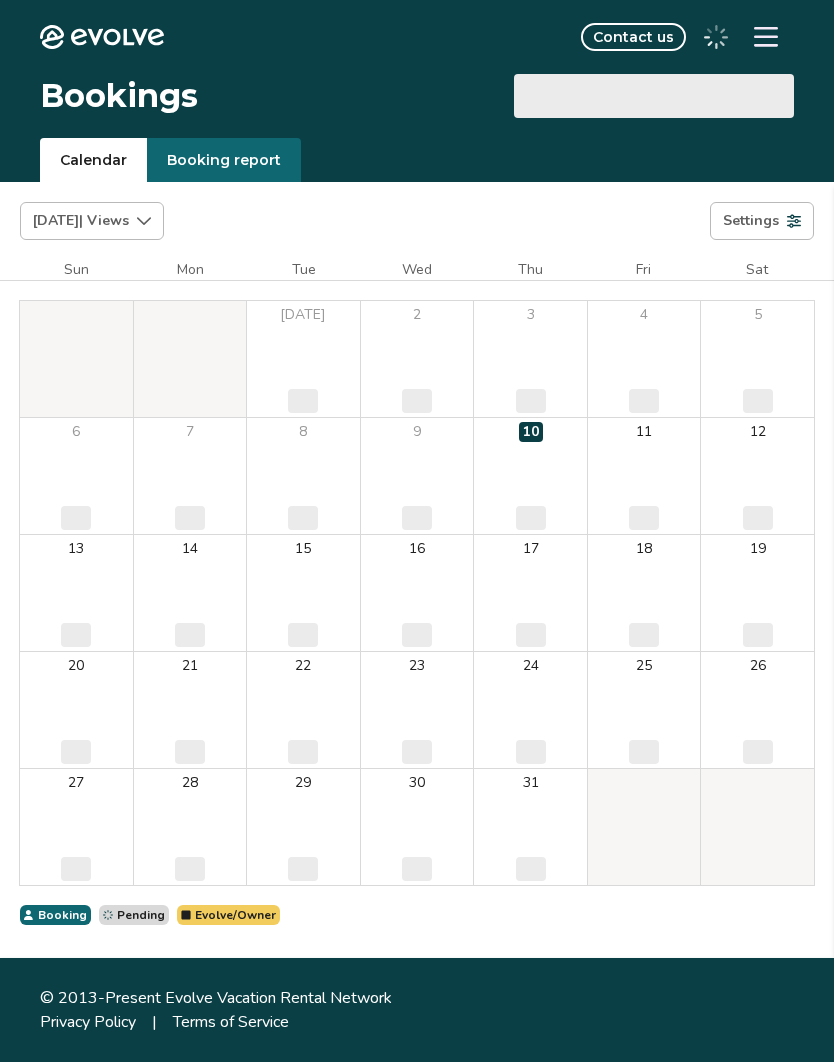 scroll, scrollTop: 0, scrollLeft: 0, axis: both 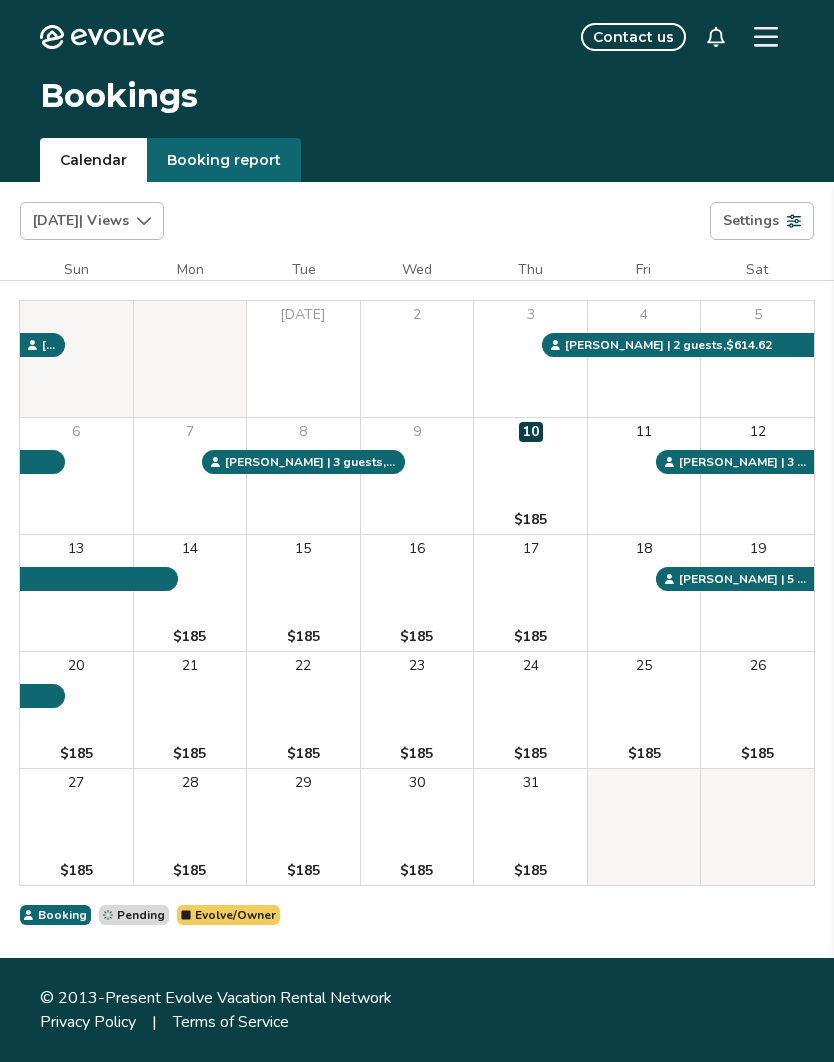 click 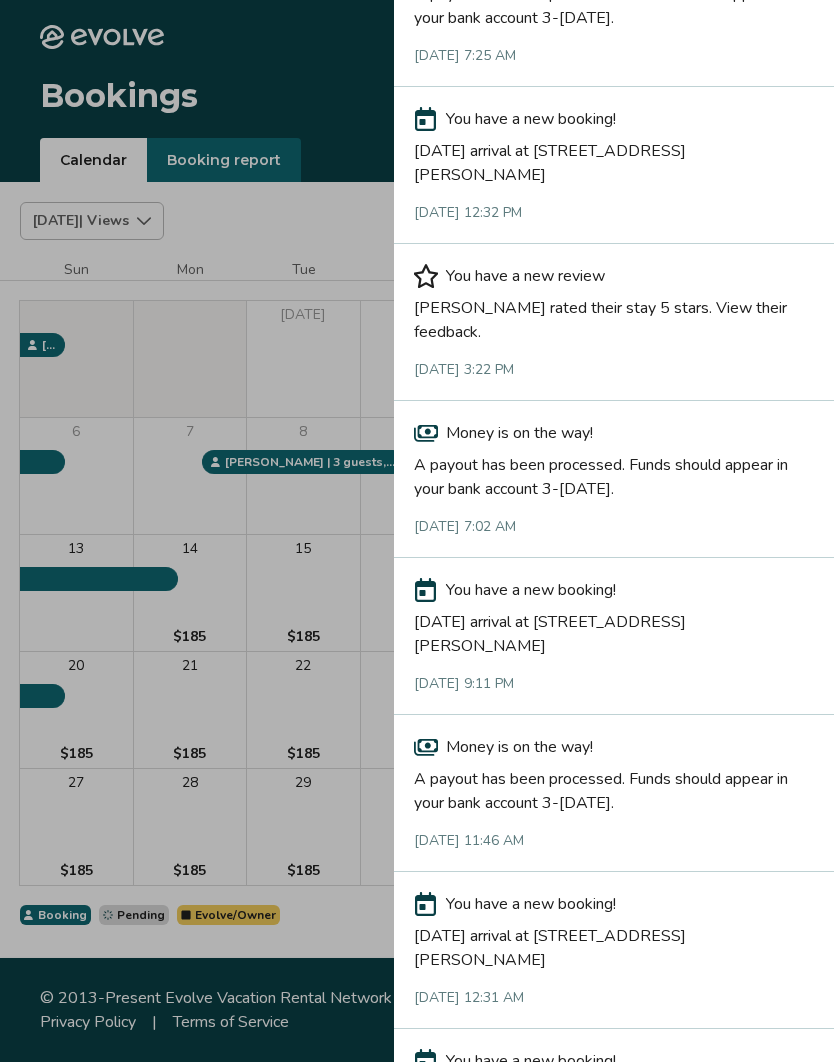 scroll, scrollTop: 515, scrollLeft: 0, axis: vertical 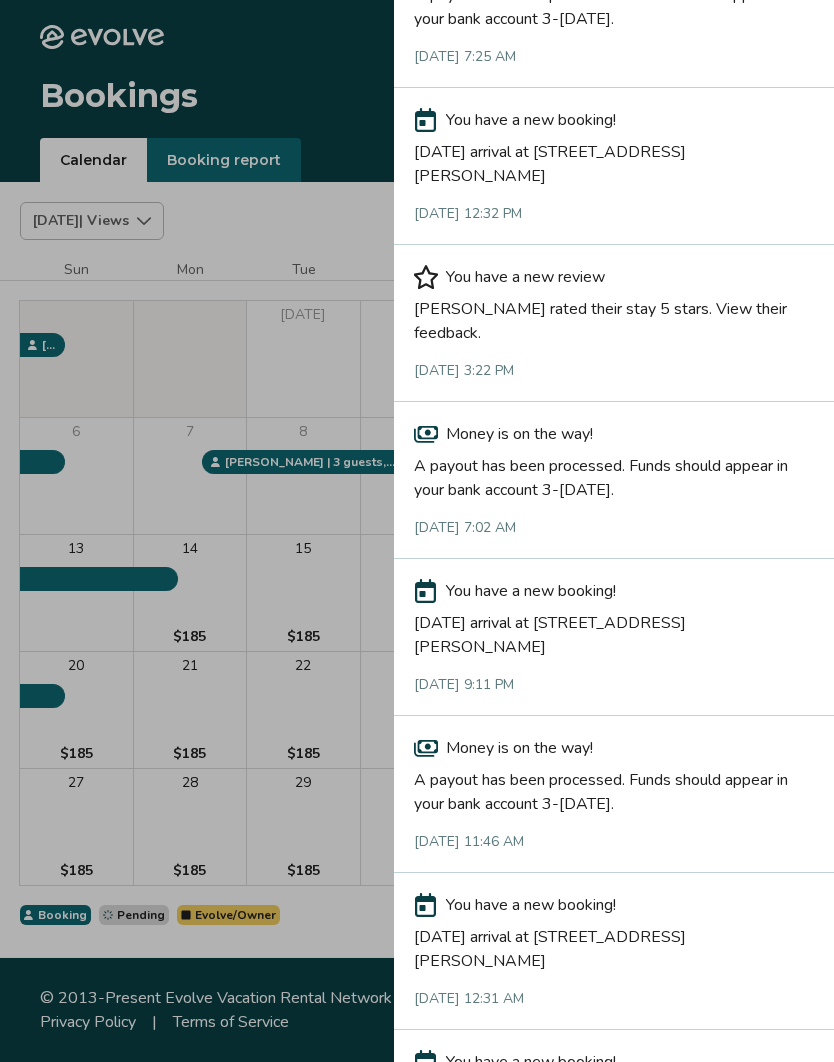 click at bounding box center (417, 531) 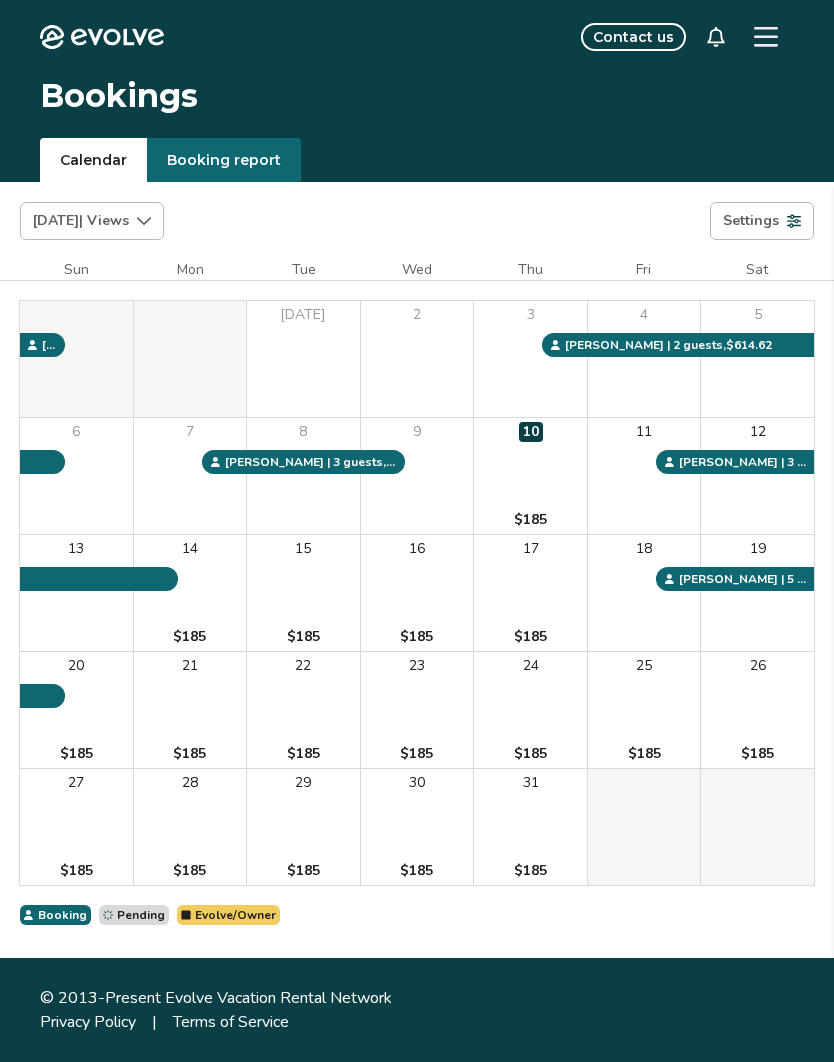 click on "Booking report" at bounding box center (224, 160) 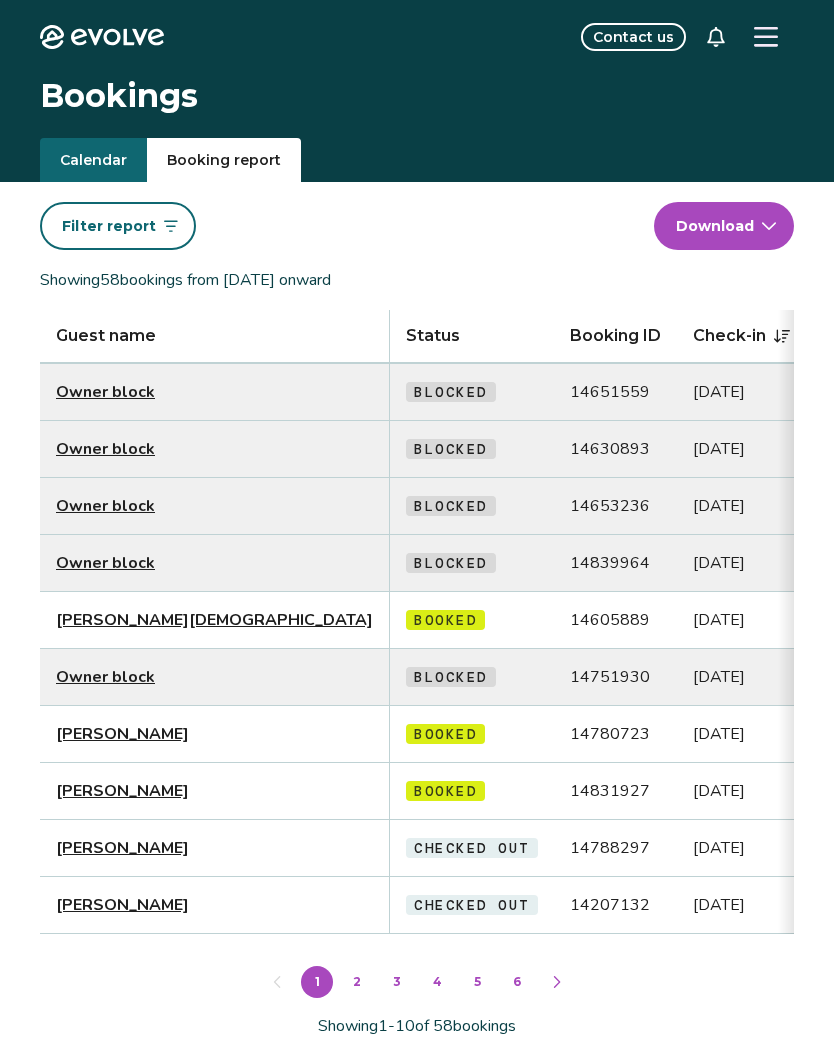 click on "Contact us" at bounding box center (491, 37) 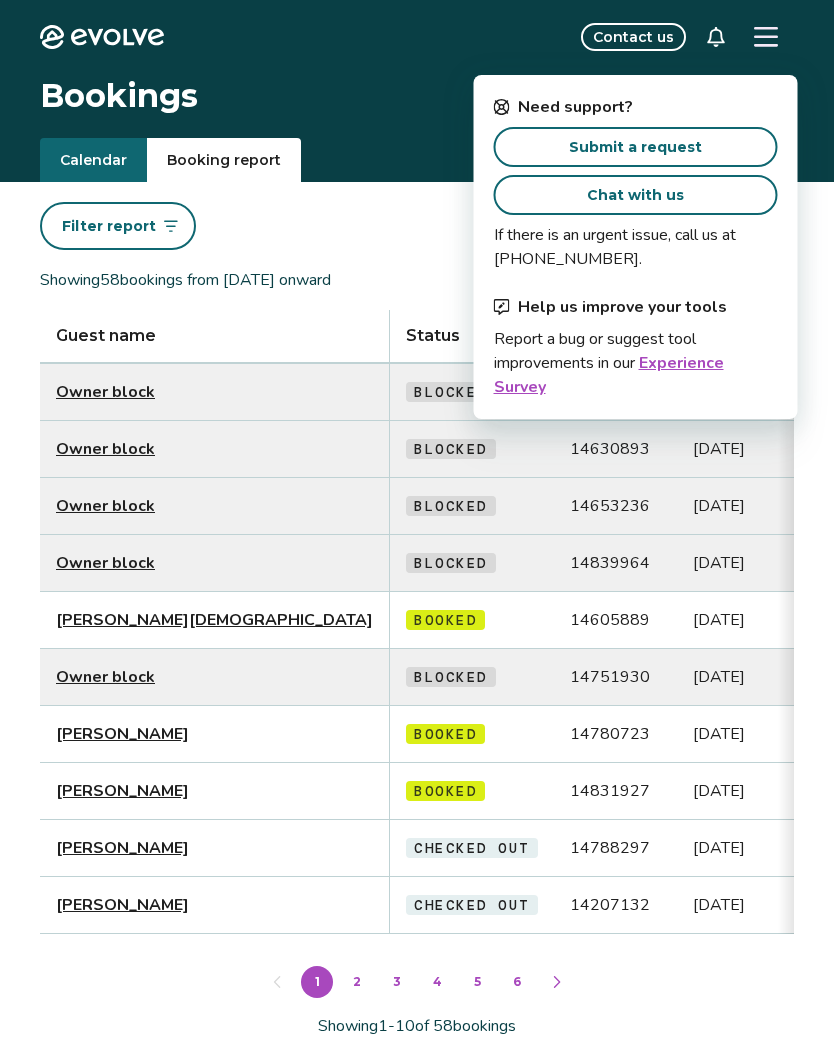 click on "Bookings" at bounding box center (417, 96) 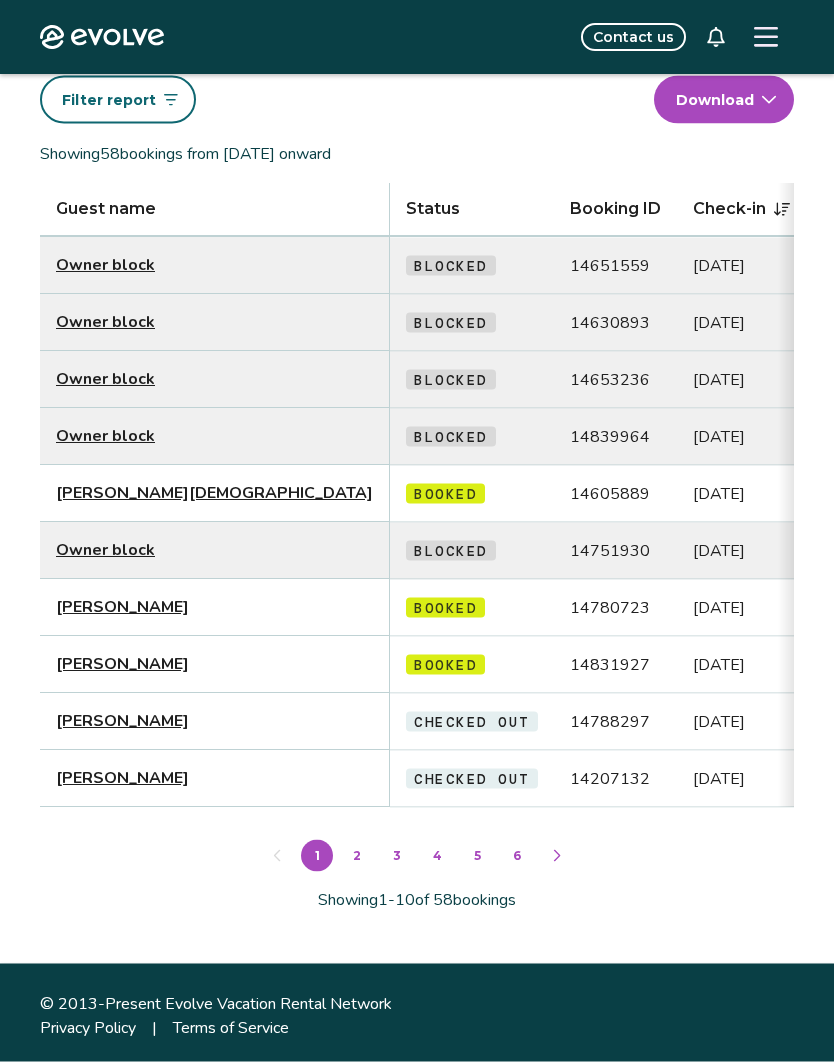 scroll, scrollTop: 0, scrollLeft: 0, axis: both 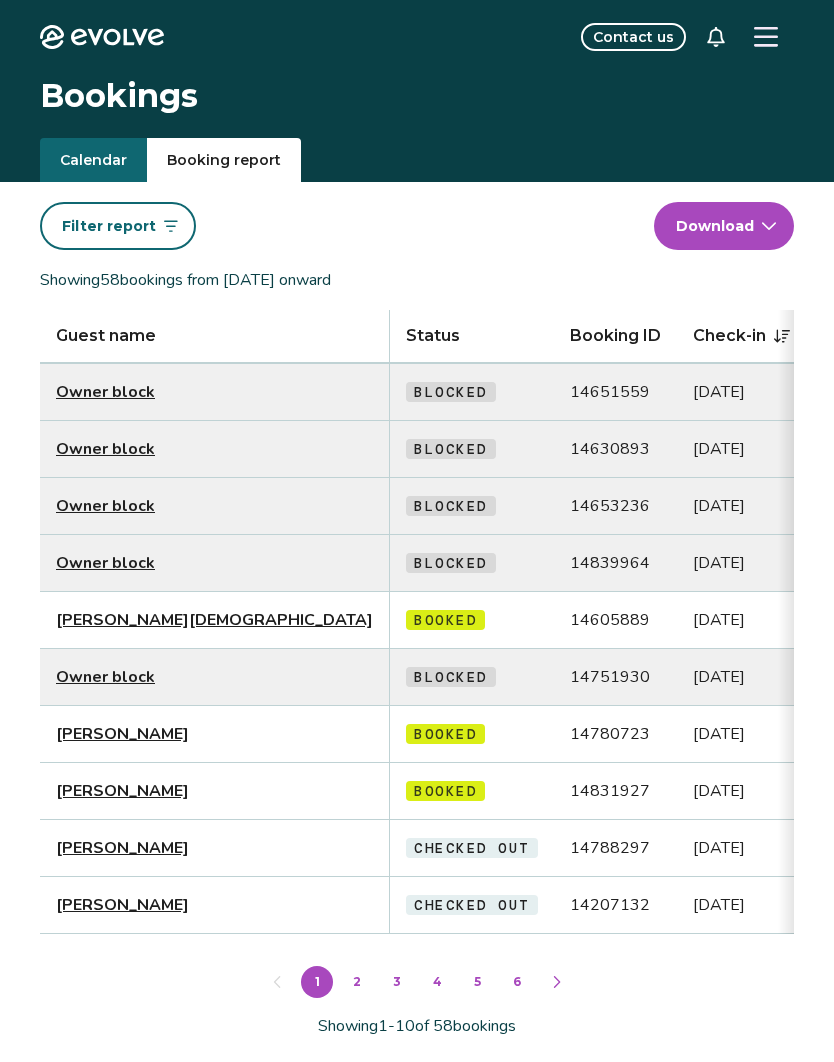 click on "Calendar" at bounding box center [93, 160] 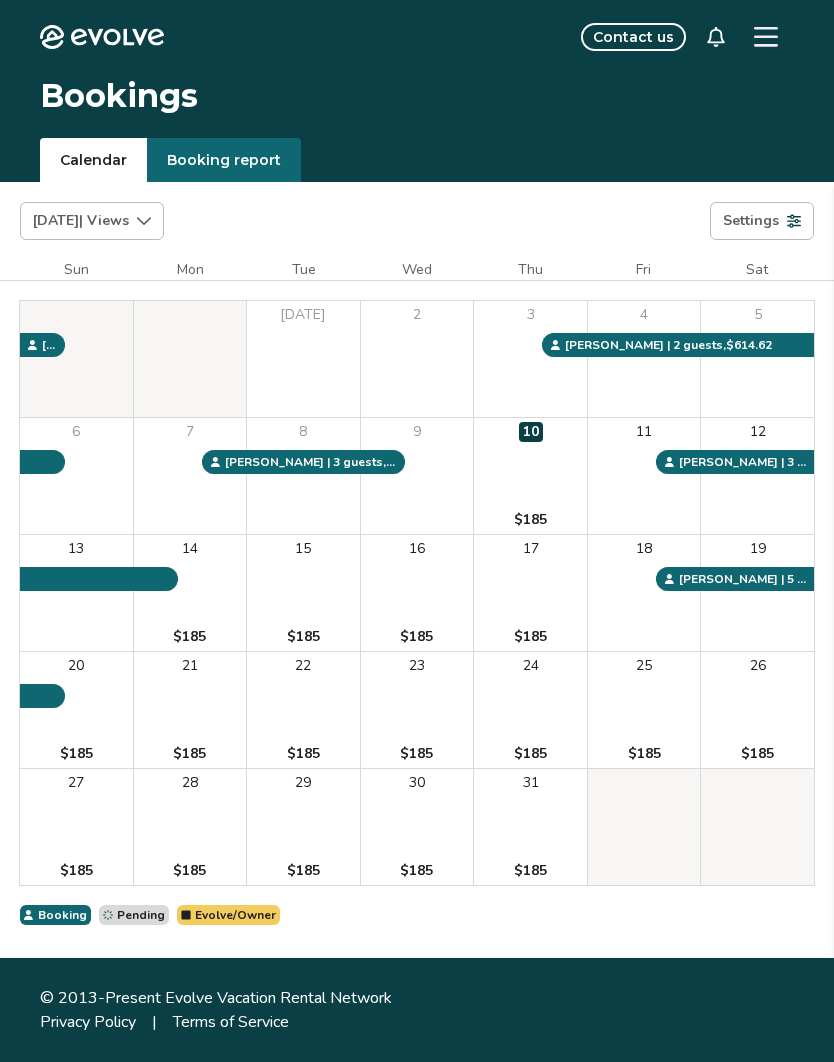 click on "Bookings" at bounding box center (417, 96) 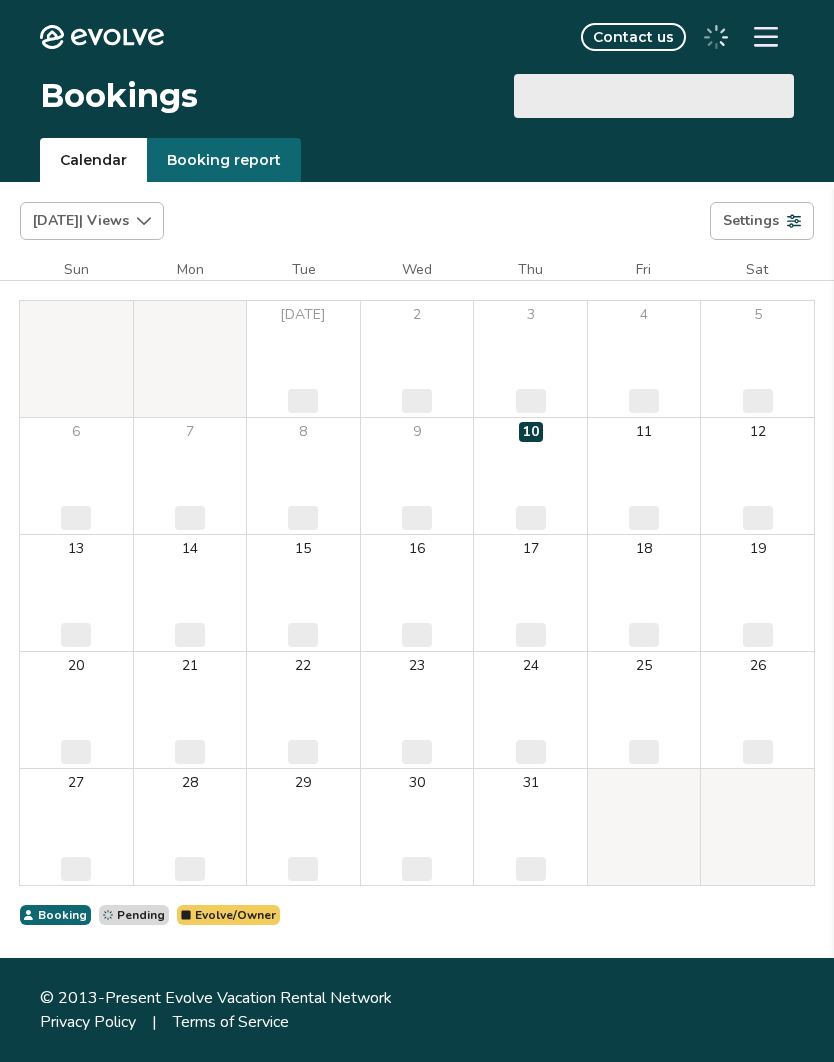 scroll, scrollTop: 0, scrollLeft: 0, axis: both 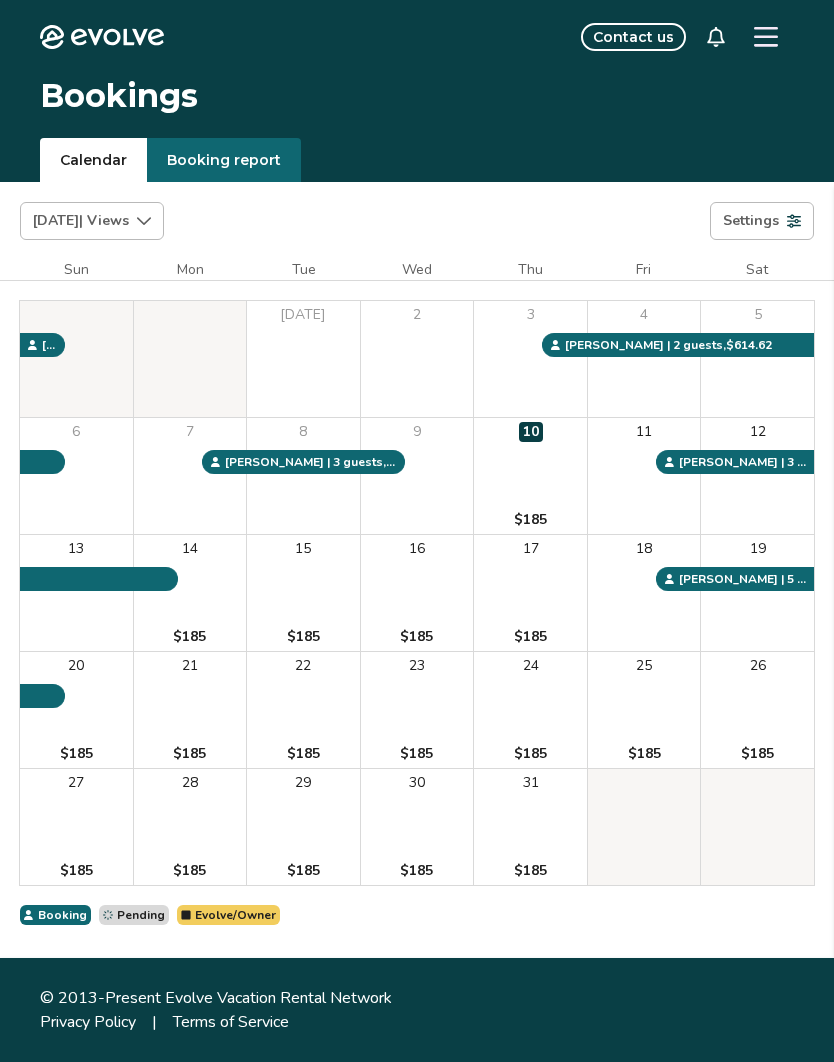 click on "Booking report" at bounding box center [224, 160] 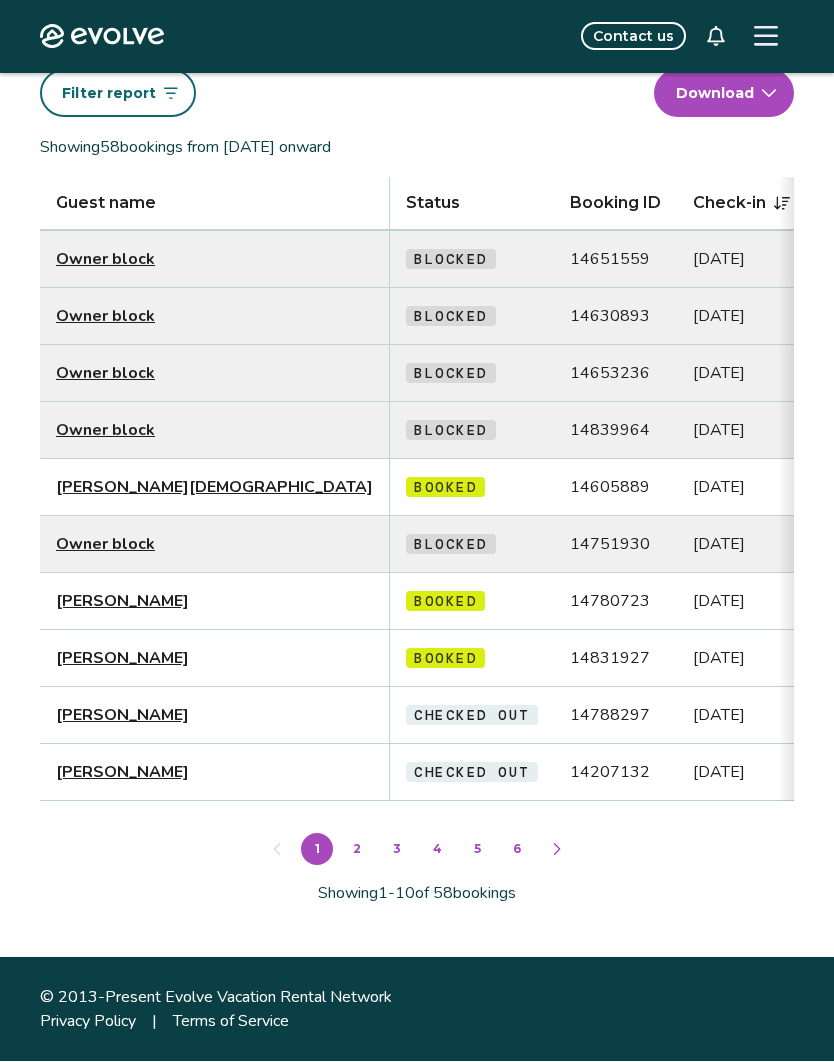 scroll, scrollTop: 0, scrollLeft: 0, axis: both 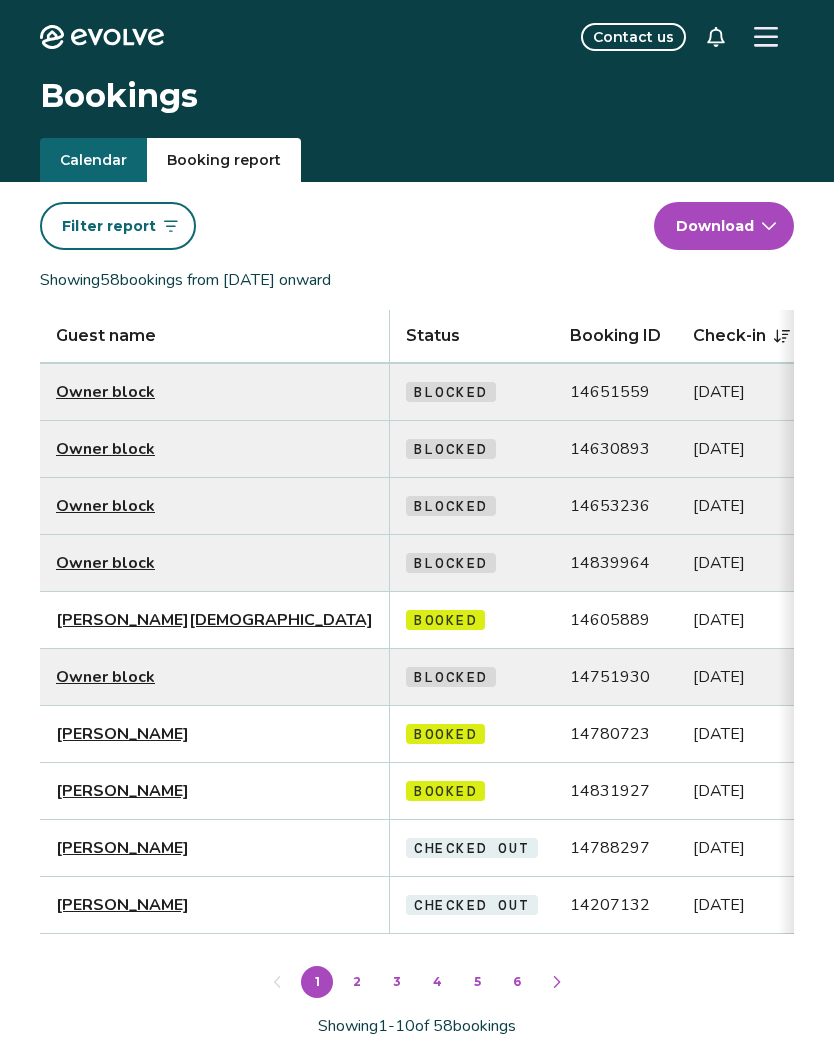 click on "Calendar" at bounding box center [93, 160] 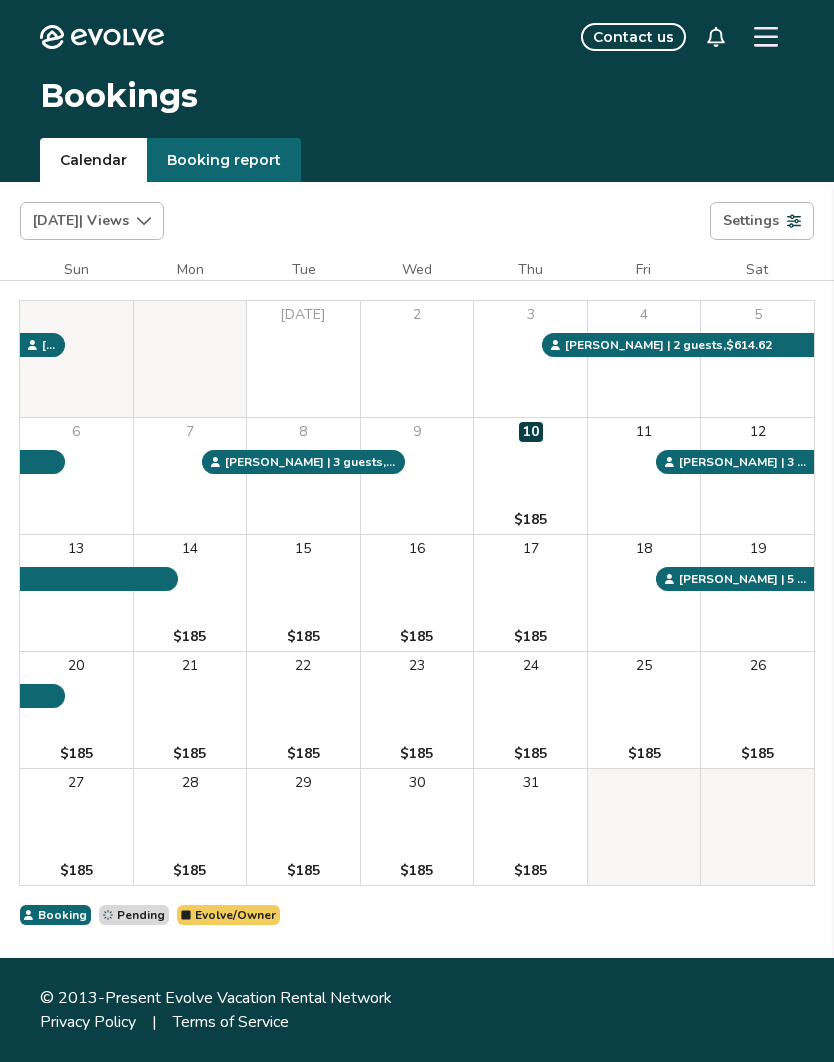 click 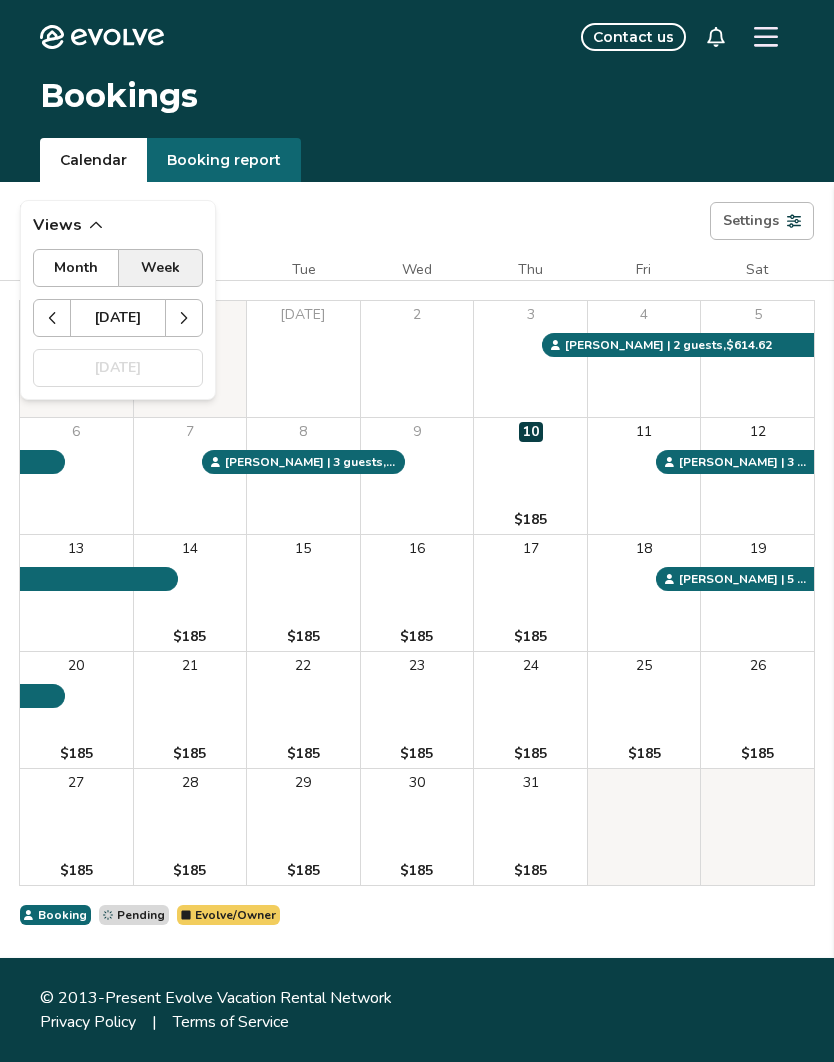 click at bounding box center (184, 318) 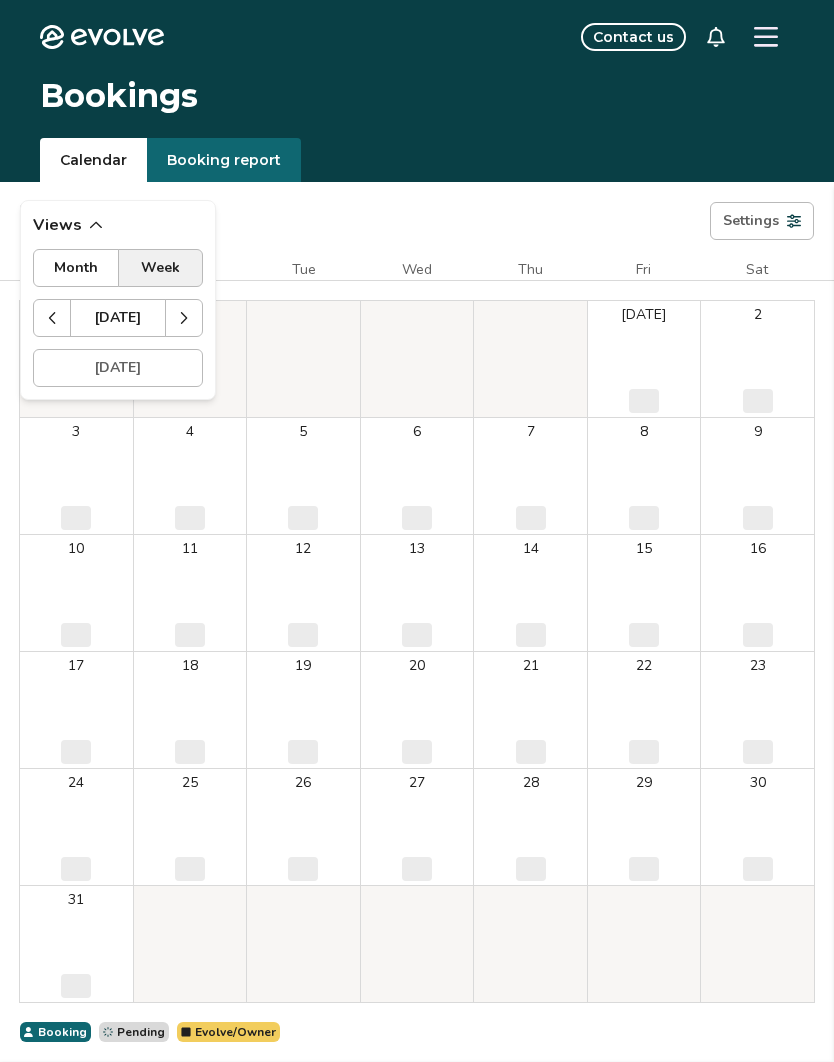 click at bounding box center (184, 318) 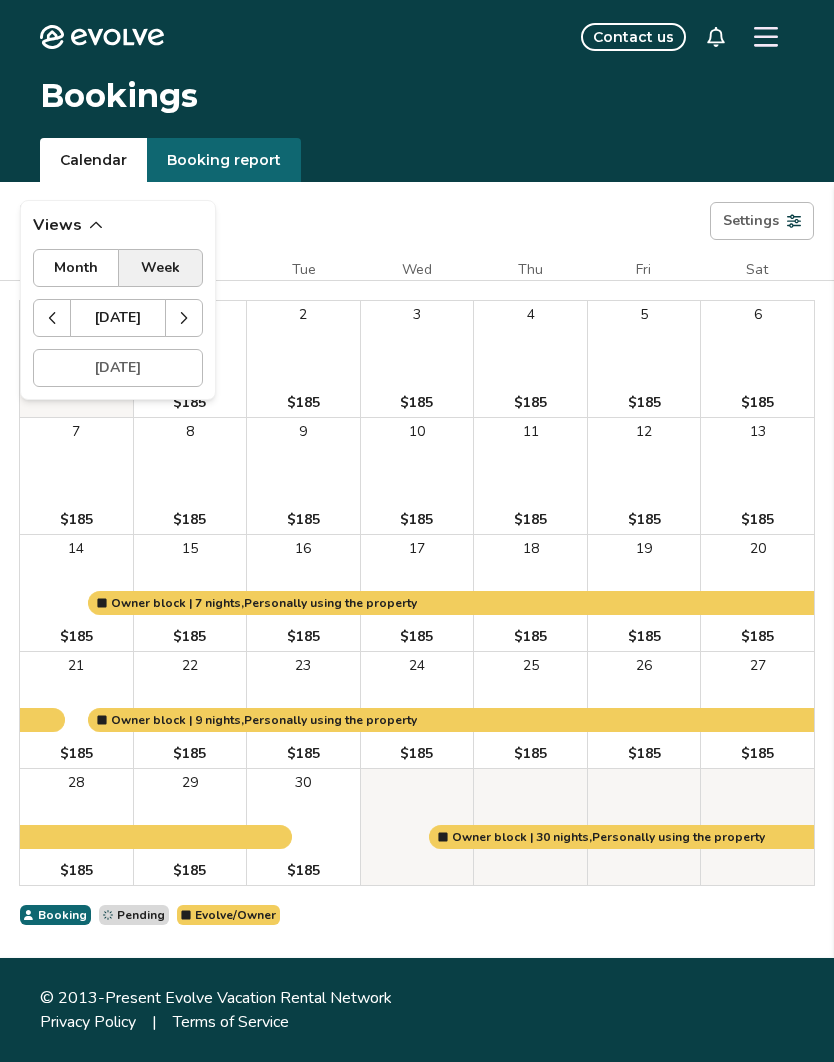 click at bounding box center (52, 318) 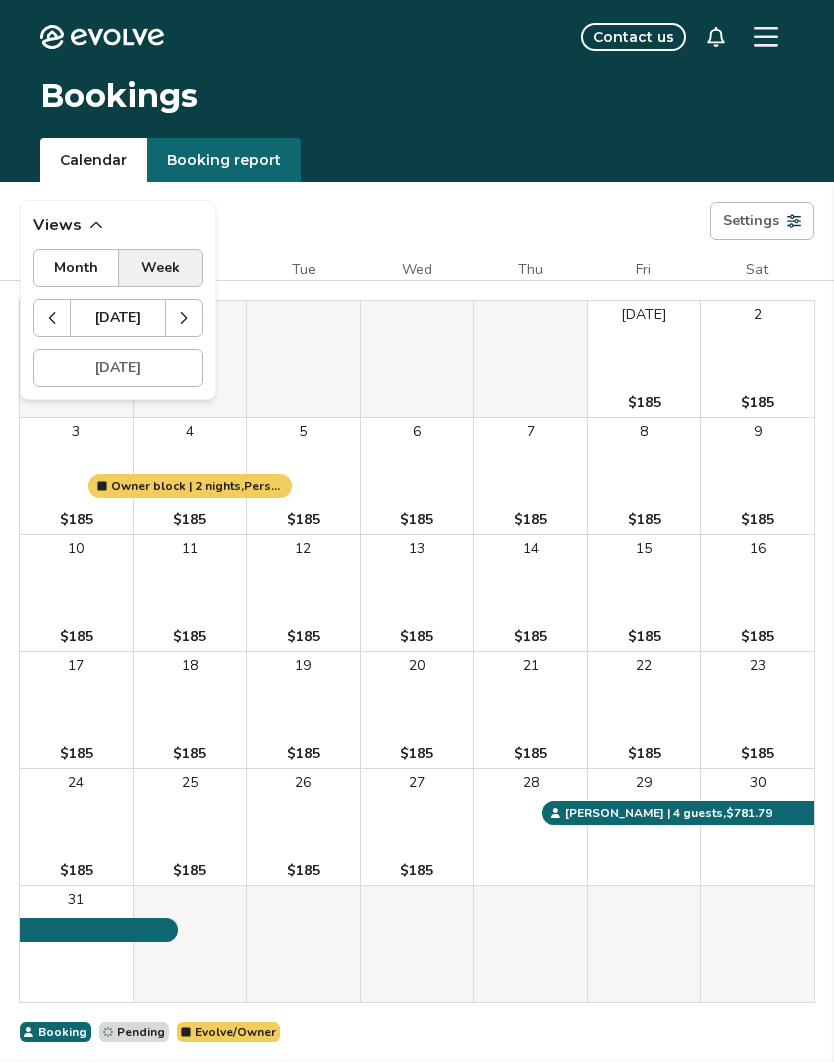 click on "Booking report" at bounding box center [224, 160] 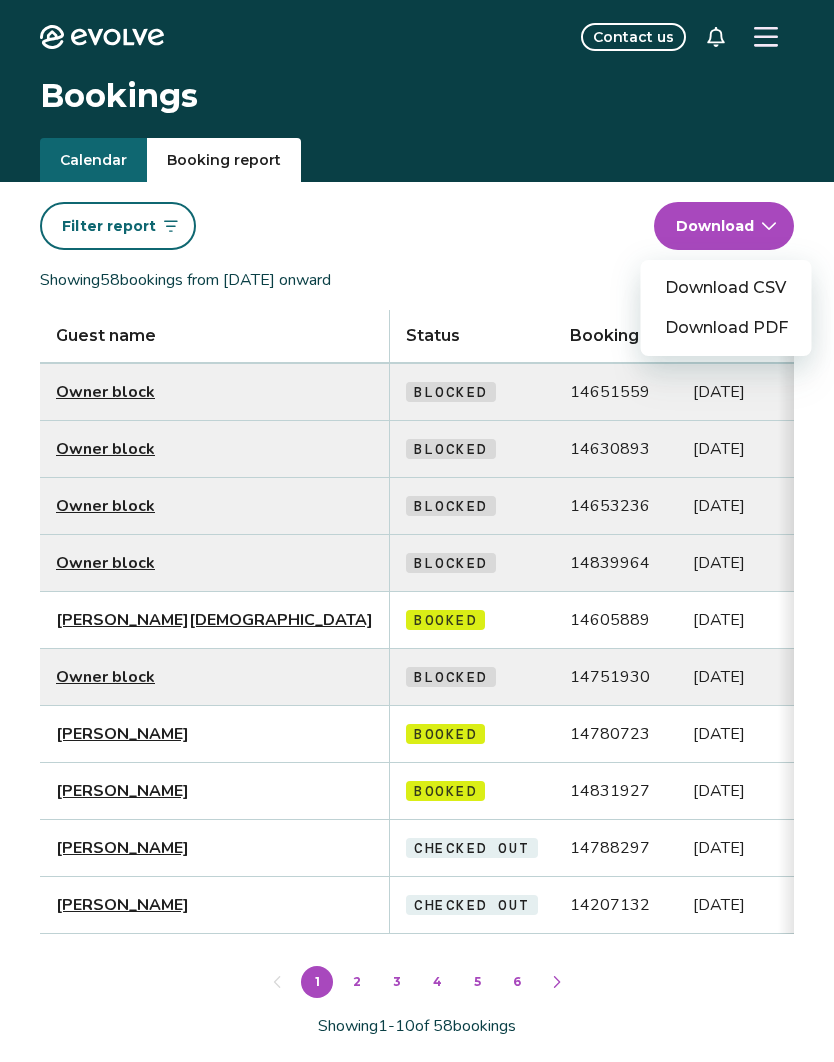 click on "Evolve Contact us Bookings Calendar Booking report Filter by Booking status Check-in date Filter   report Download   report Download CSV Download PDF Showing  58  bookings    from May 1st, 2020 onward Guest name Status Booking ID Check-in Check-out Nights Total payout Adults Children Infants Pets Listing Guest email Guest phone Date booked Booking site Owner block Blocked 14651559 May 28, 2026 Jun 1, 2026 4 'Riverdance' May 23, 2025 Owner block Blocked 14630893 Oct 1, 2025 Oct 31, 2025 30 'Riverdance' May 19, 2025 Owner block Blocked 14653236 Sep 21, 2025 Sep 30, 2025 9 'Riverdance' May 24, 2025 Owner block Blocked 14839964 Sep 14, 2025 Sep 21, 2025 7 'Riverdance' Jul 7, 2025 John Gay Booked 14605889 Aug 28, 2025 Sep 1, 2025 4 $781.79 4 2 No 'Riverdance' jgayimperialink1@icloud.com (870) 270-8684 May 13, 2025 VRBO Owner block Blocked 14751930 Aug 3, 2025 Aug 5, 2025 2 'Riverdance' Jun 16, 2025 Shelby Smallwood Booked 14780723 Jul 18, 2025 Jul 20, 2025 2 $446.10 5 1 0 No 'Riverdance' (918) 869-9988 Airbnb 3" at bounding box center [417, 597] 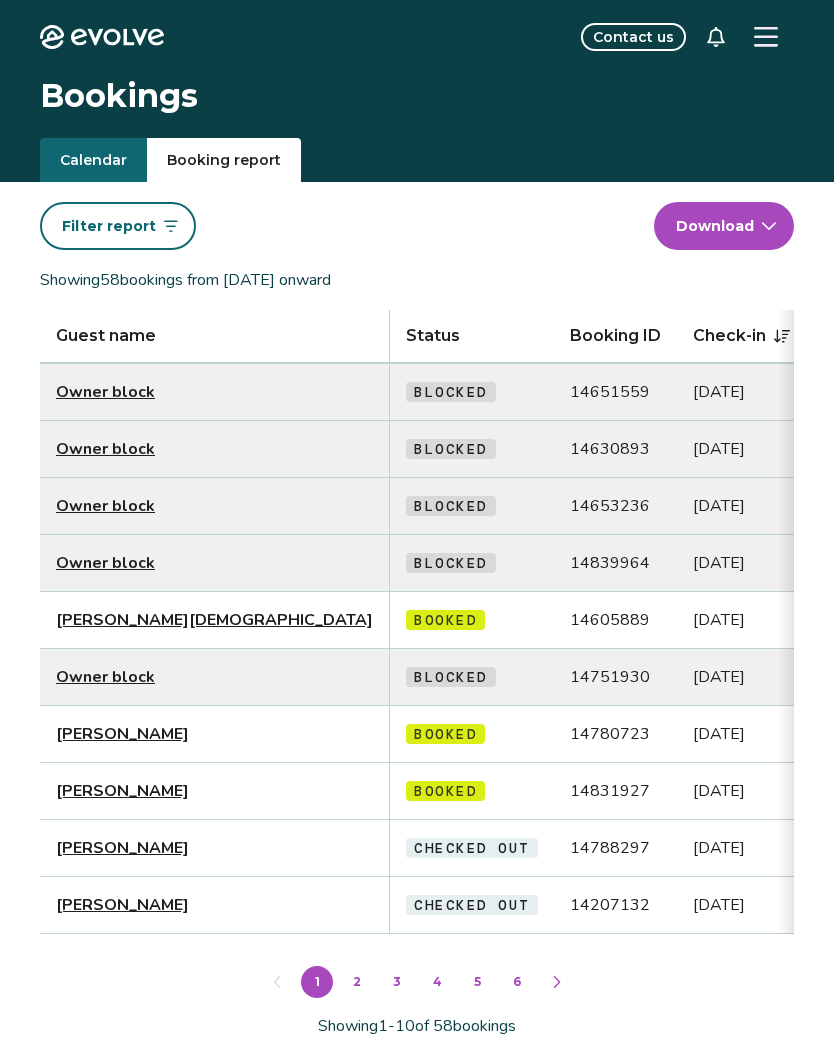 click 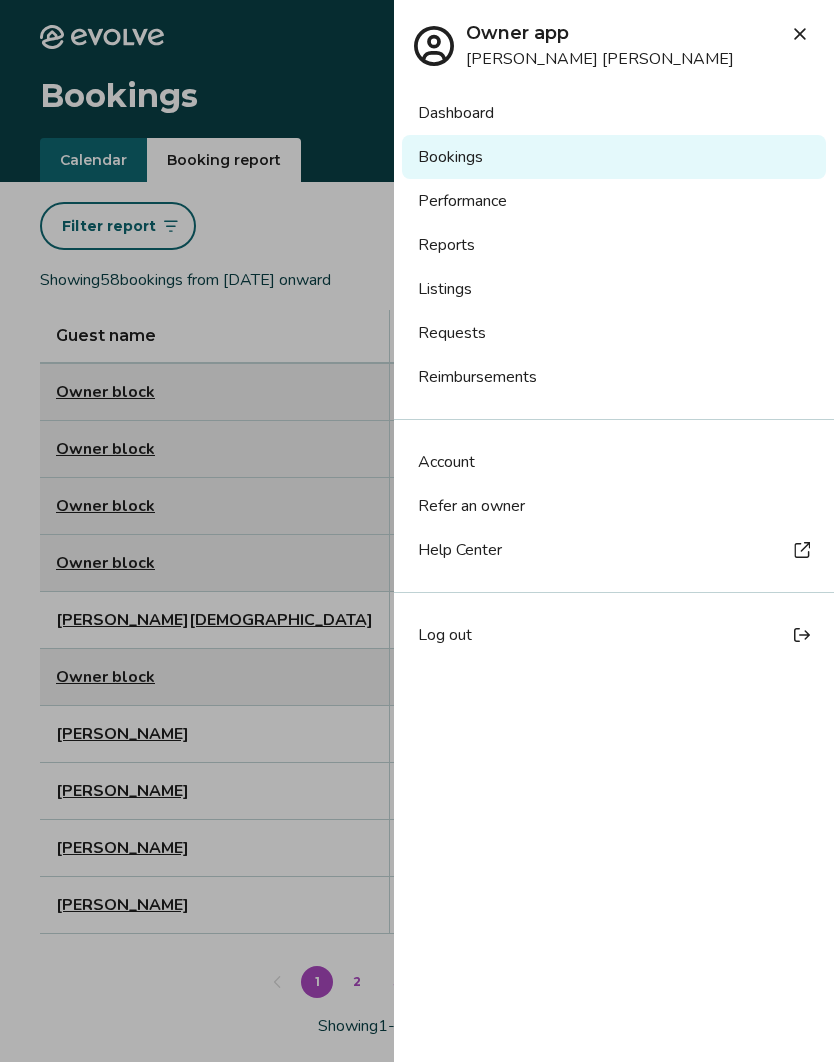 click on "Dashboard" at bounding box center [614, 113] 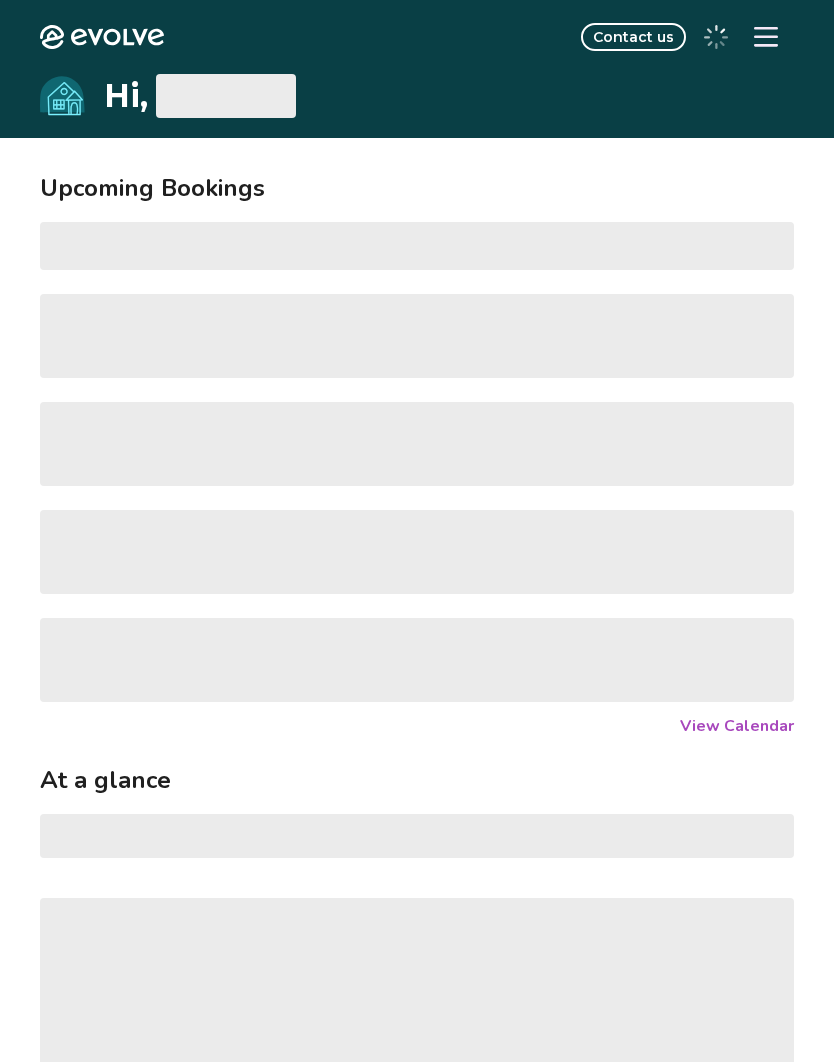 scroll, scrollTop: 0, scrollLeft: 0, axis: both 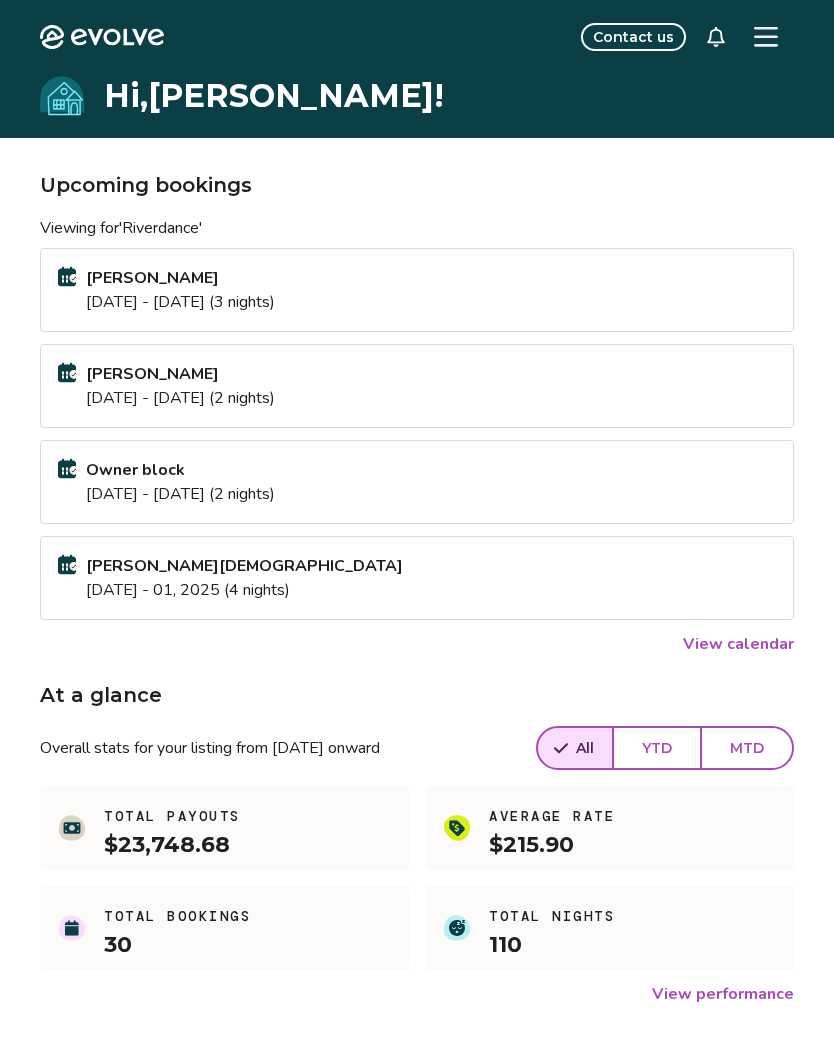 click on "YTD" at bounding box center (657, 748) 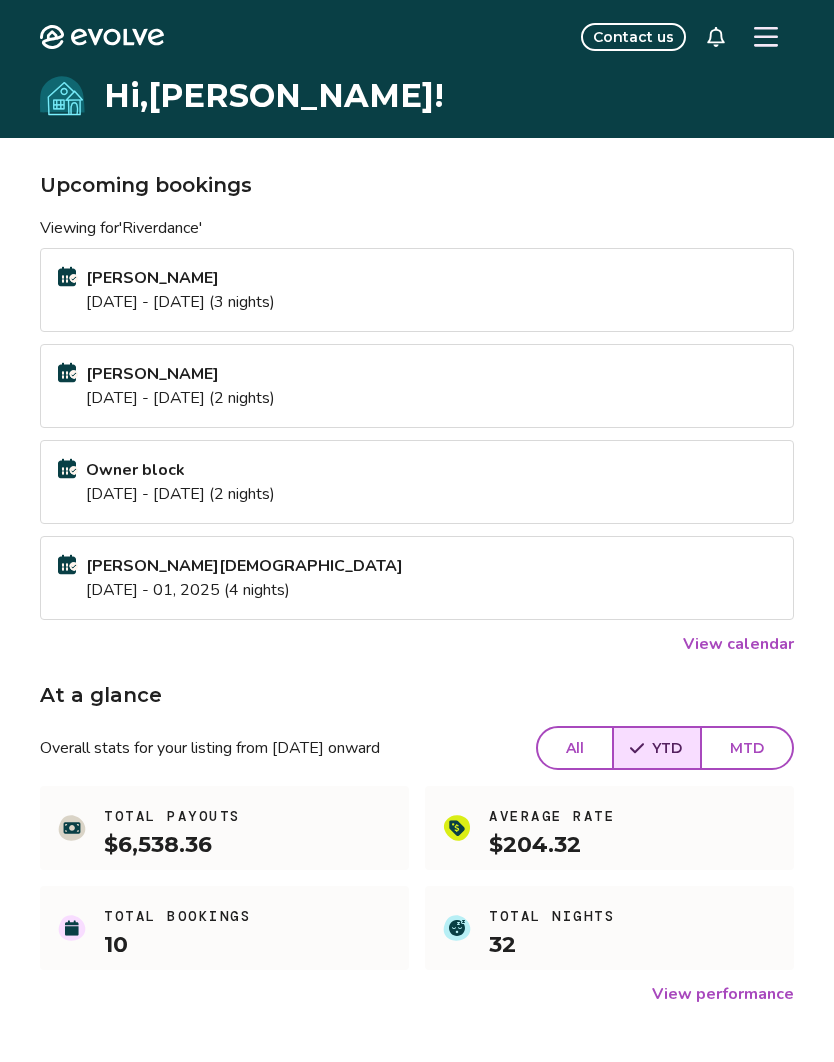 click at bounding box center [766, 37] 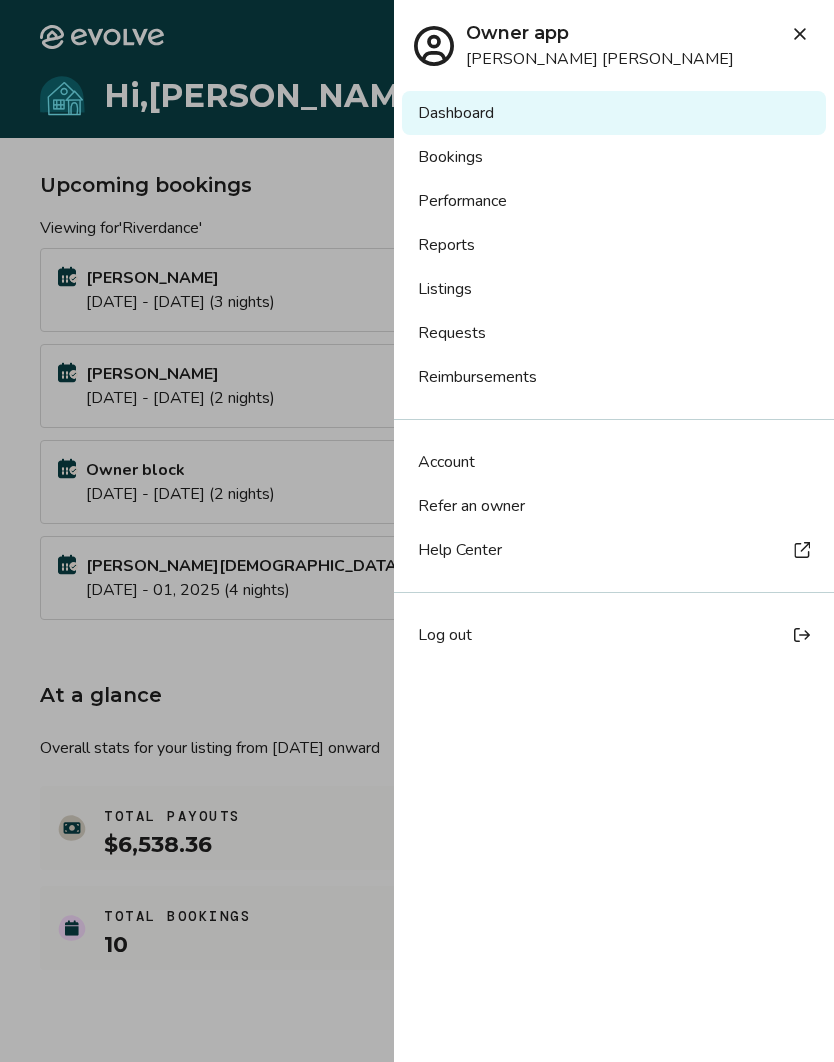click on "Performance" at bounding box center [614, 201] 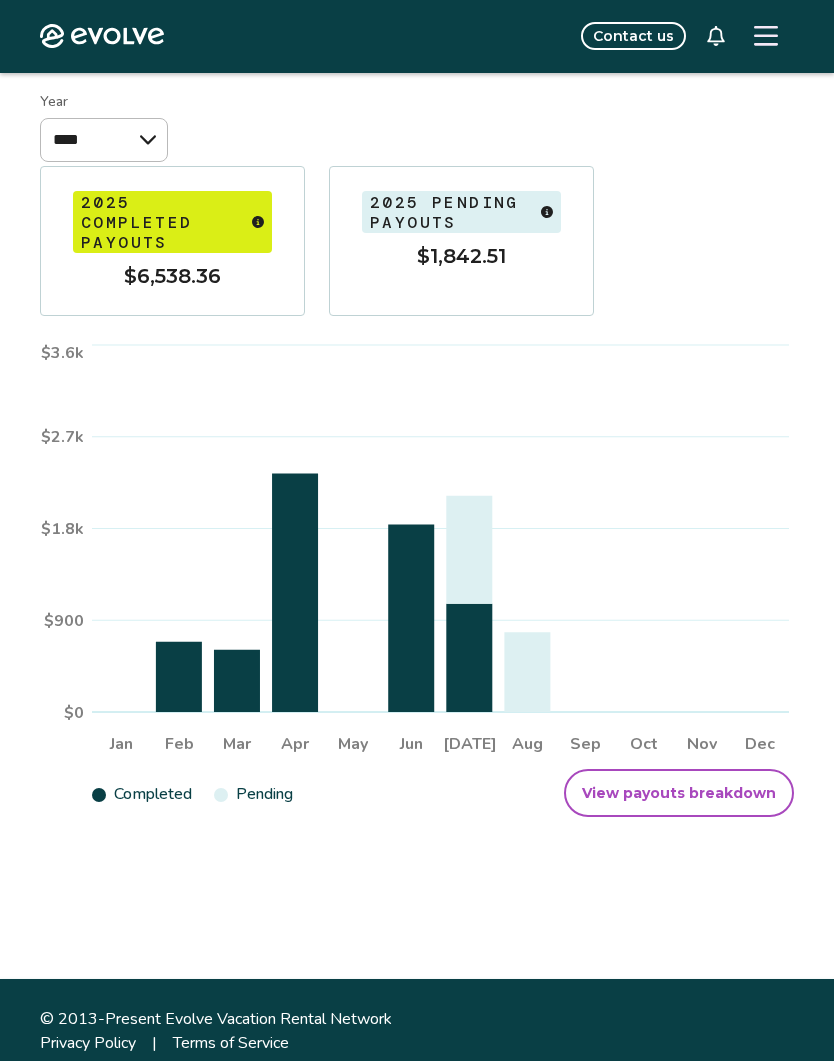 scroll, scrollTop: 155, scrollLeft: 0, axis: vertical 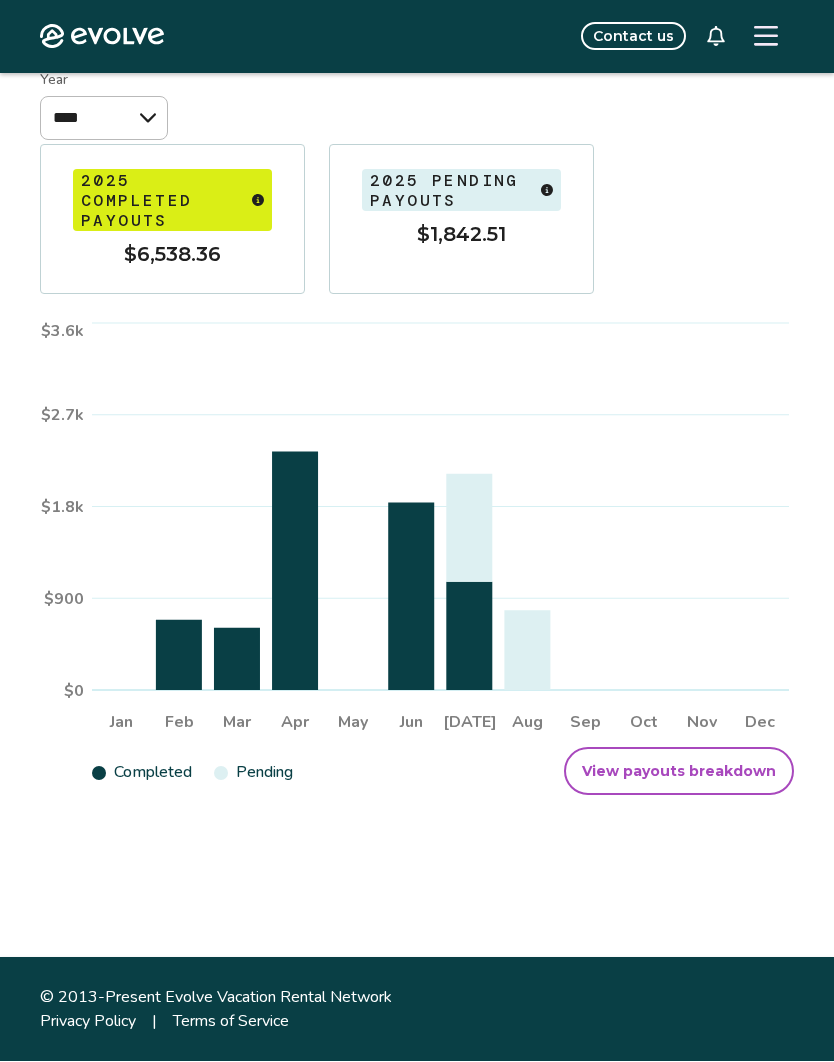 click on "View payouts breakdown" at bounding box center [679, 772] 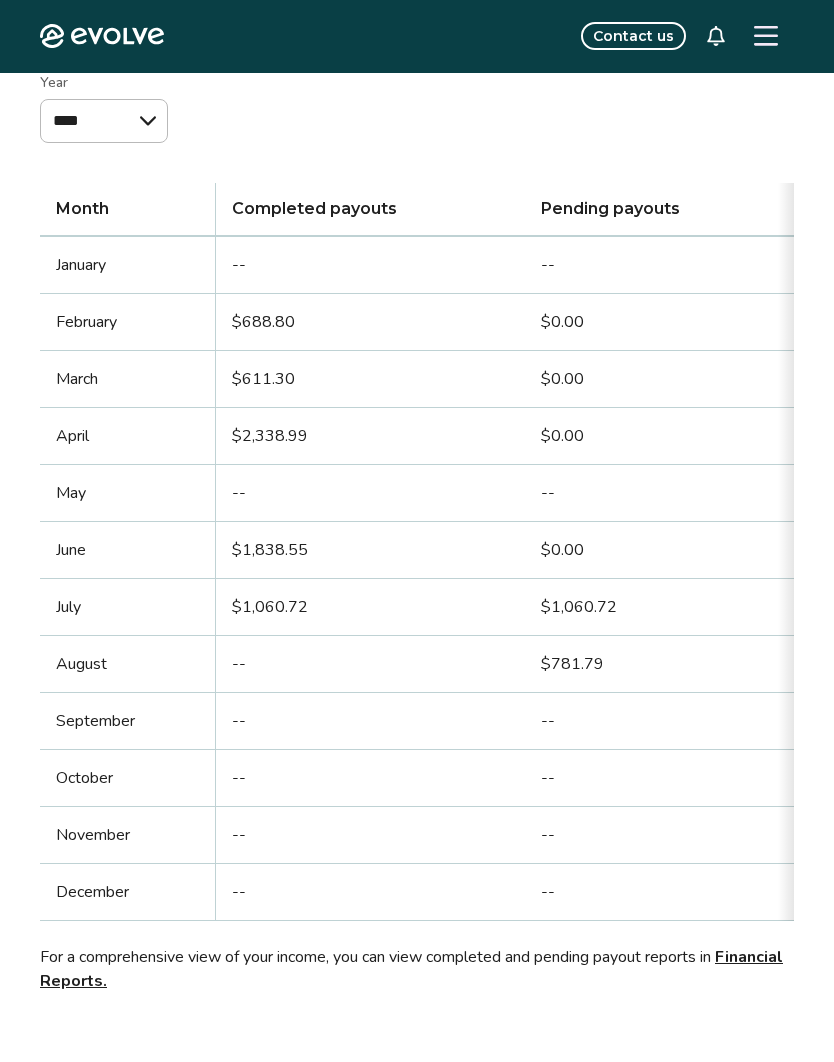 scroll, scrollTop: 0, scrollLeft: 0, axis: both 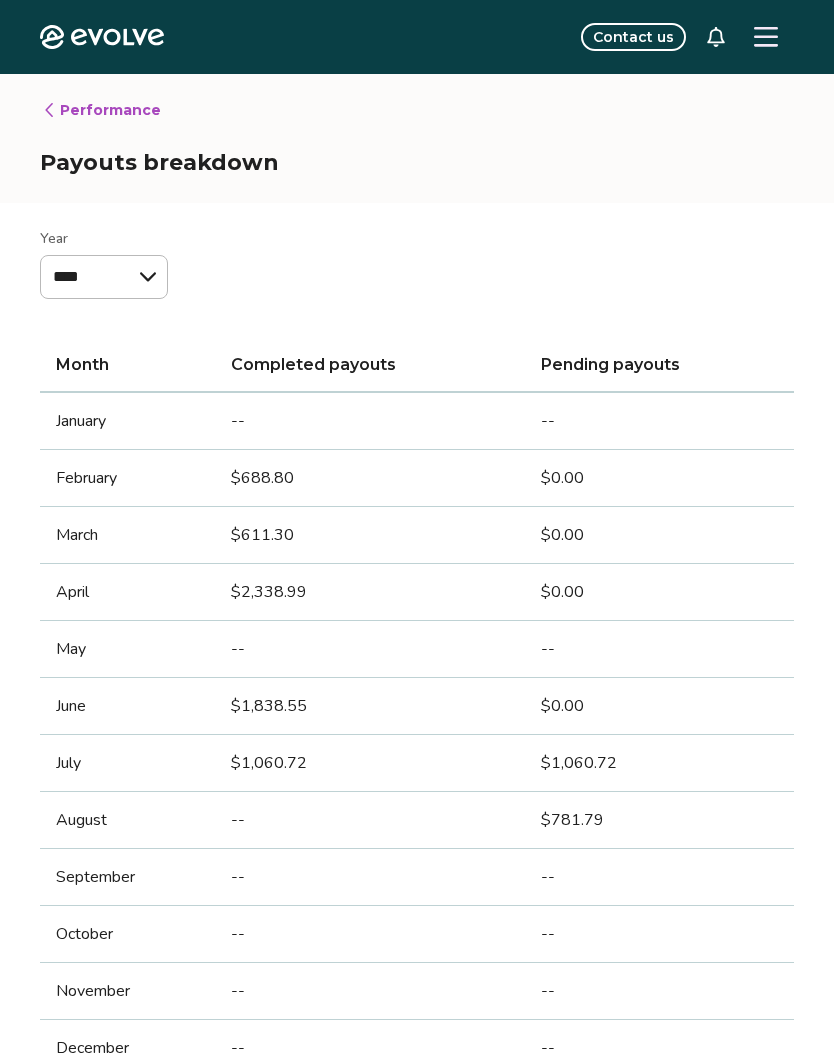 click at bounding box center (766, 37) 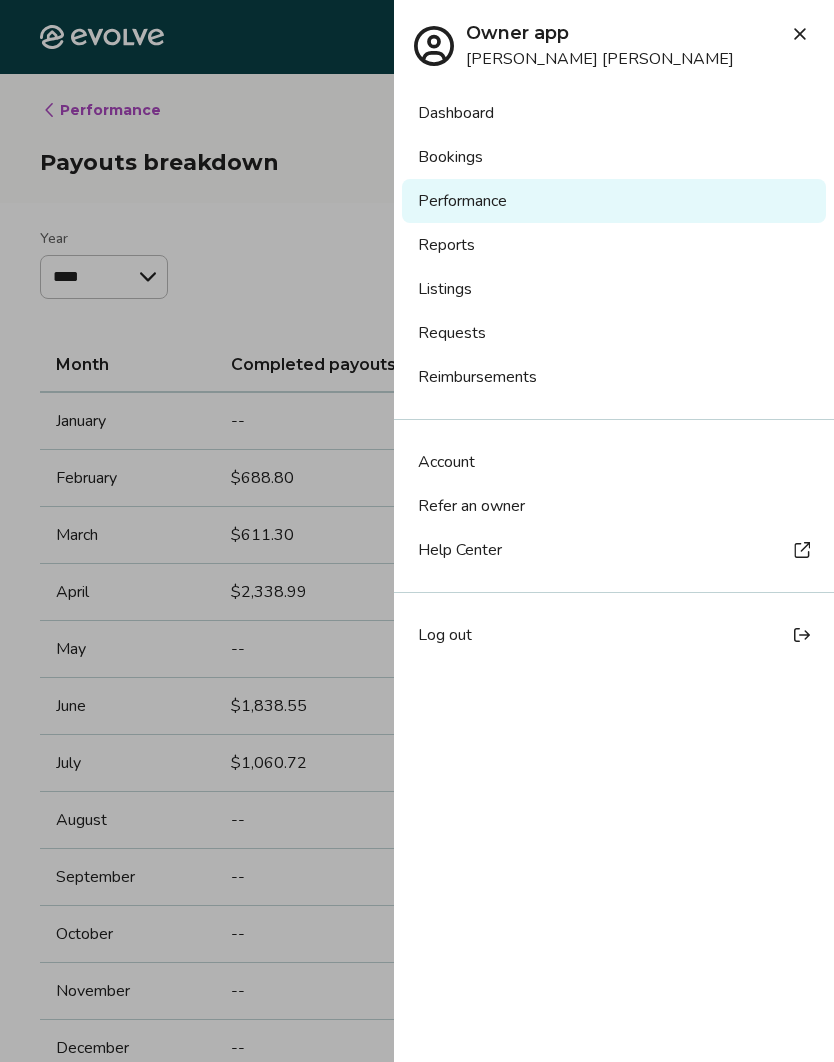 click on "Reports" at bounding box center (614, 245) 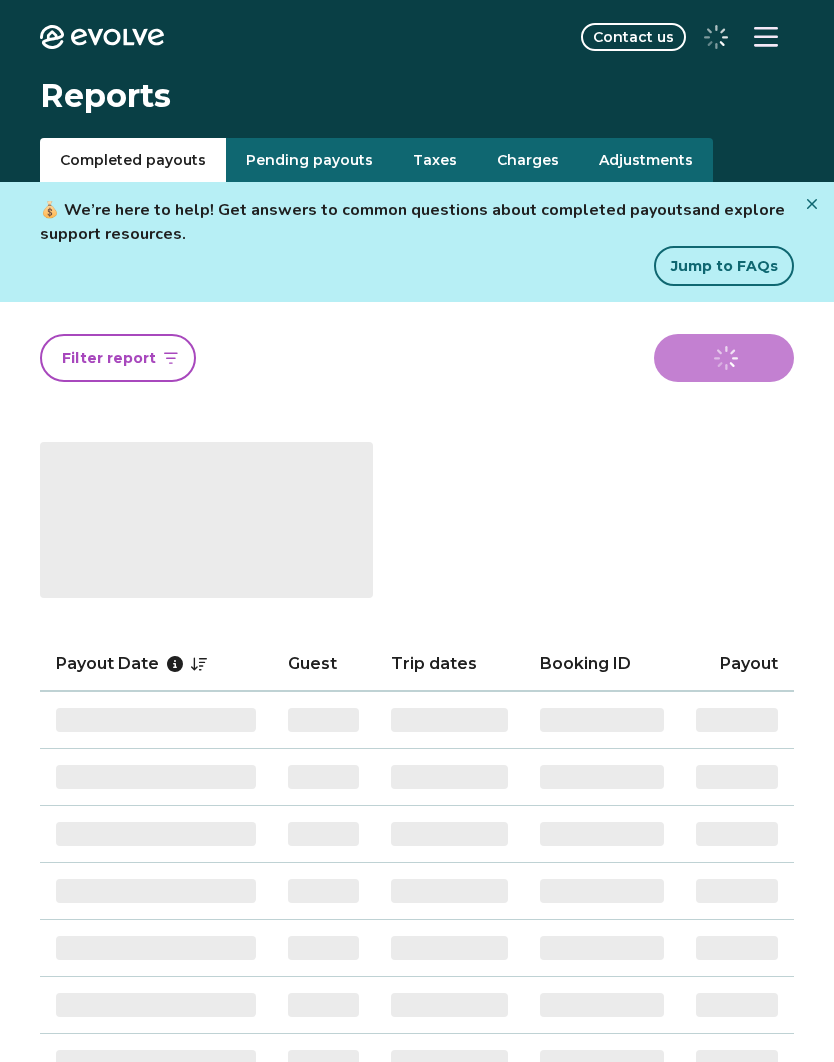 scroll, scrollTop: 0, scrollLeft: 0, axis: both 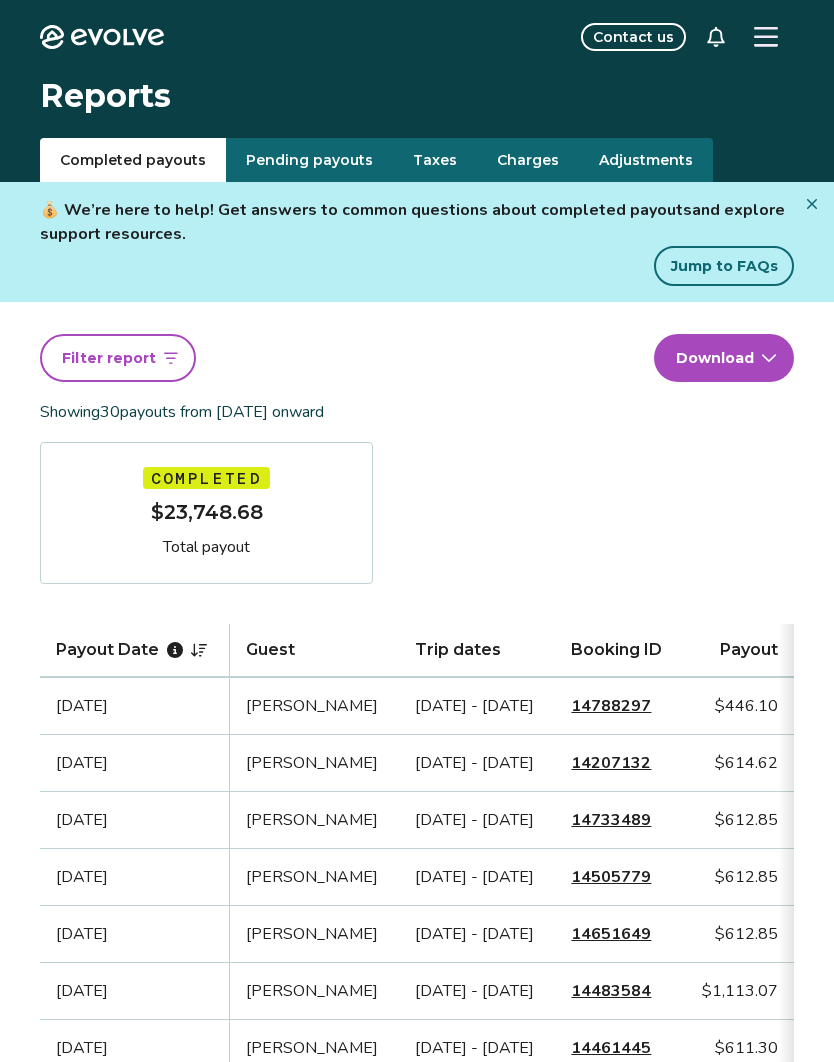 click 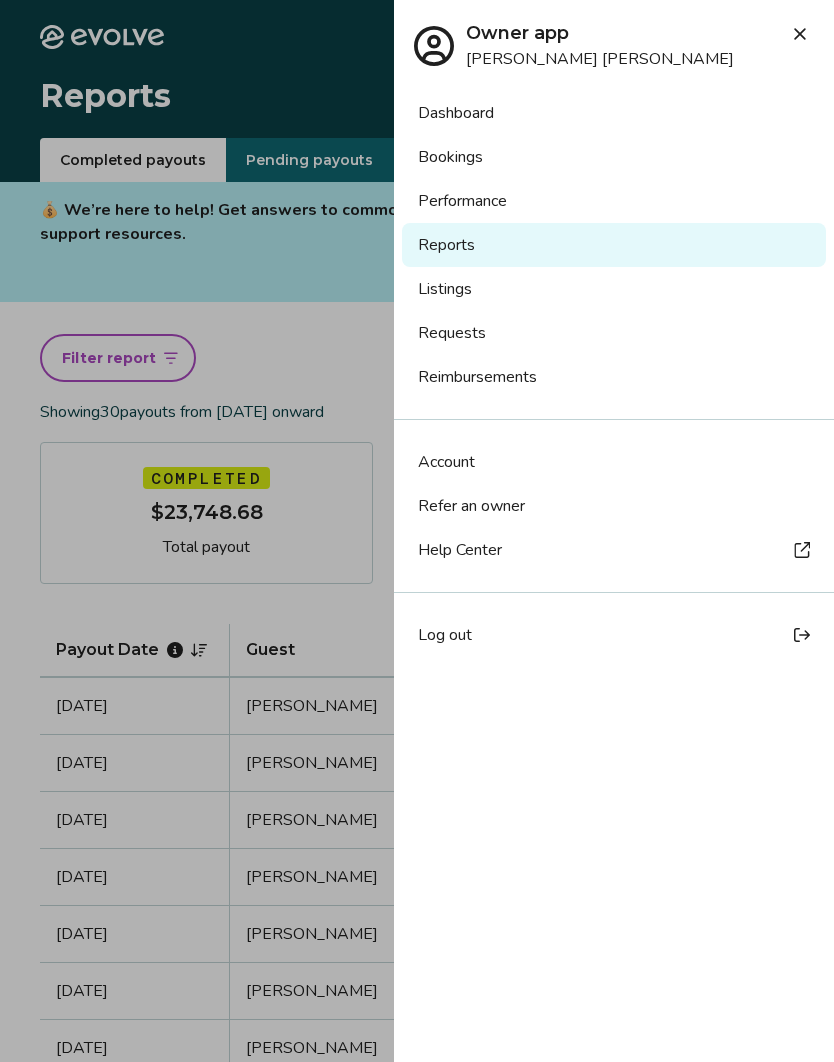 click on "Listings" at bounding box center (614, 289) 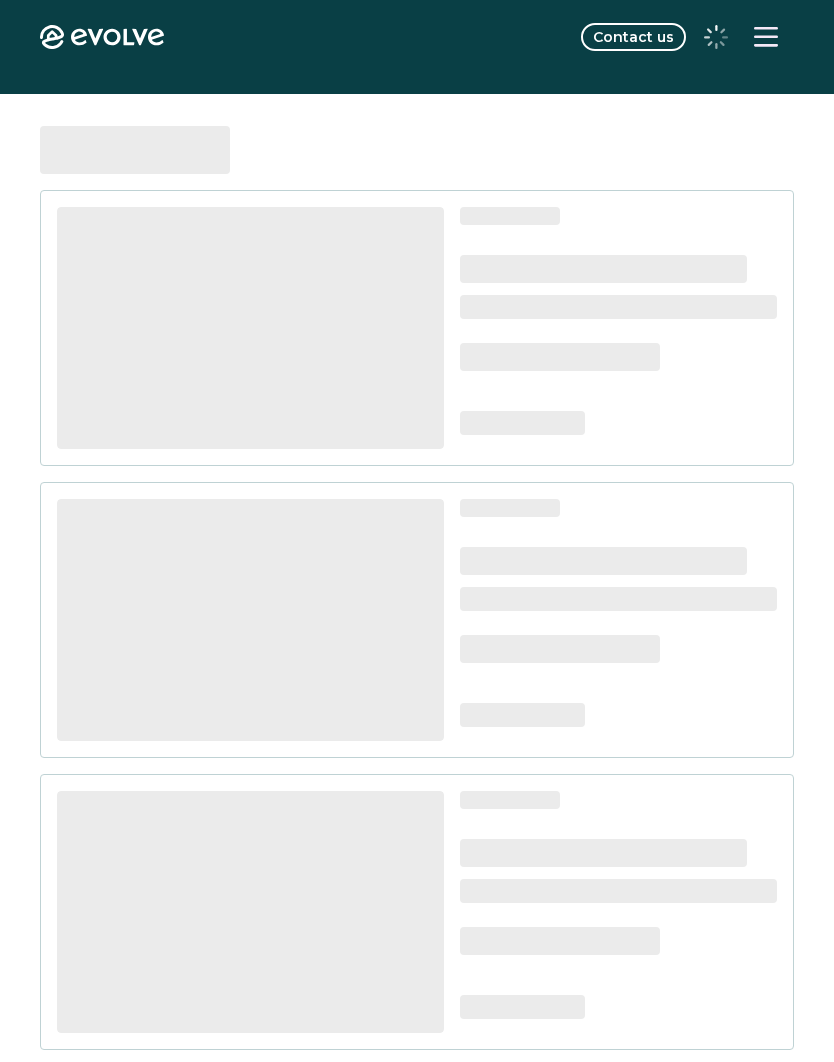scroll, scrollTop: 0, scrollLeft: 0, axis: both 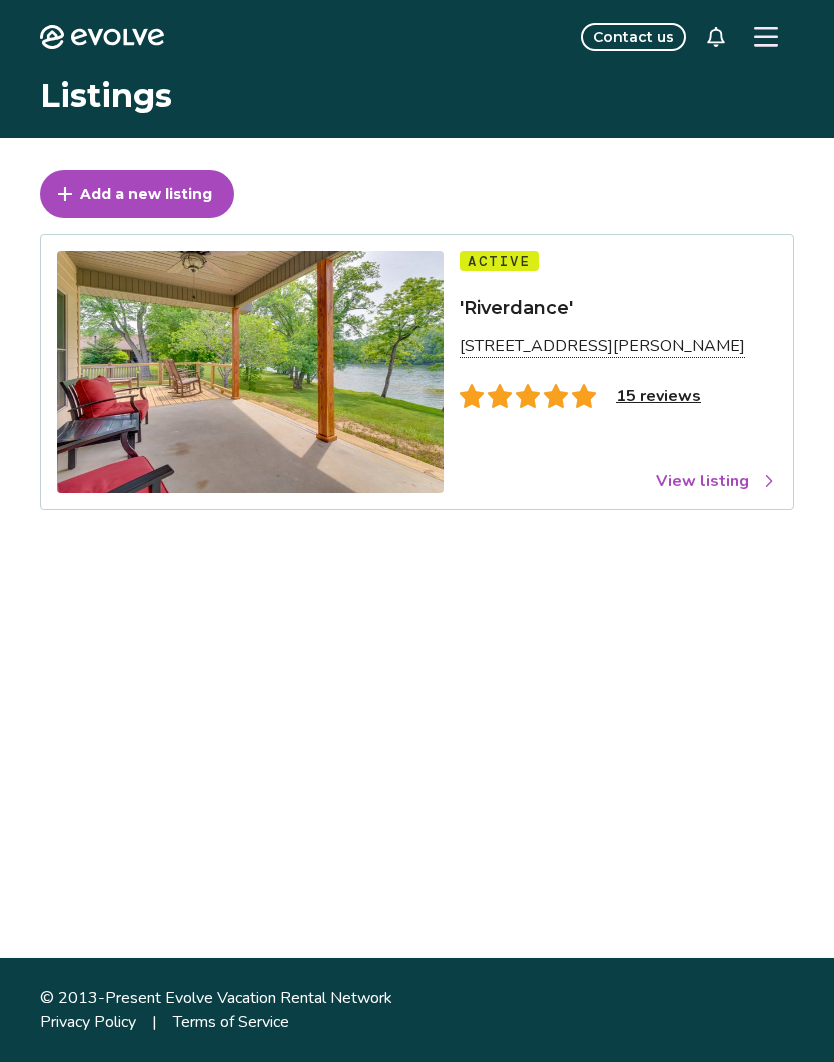 click on "View listing" at bounding box center (716, 481) 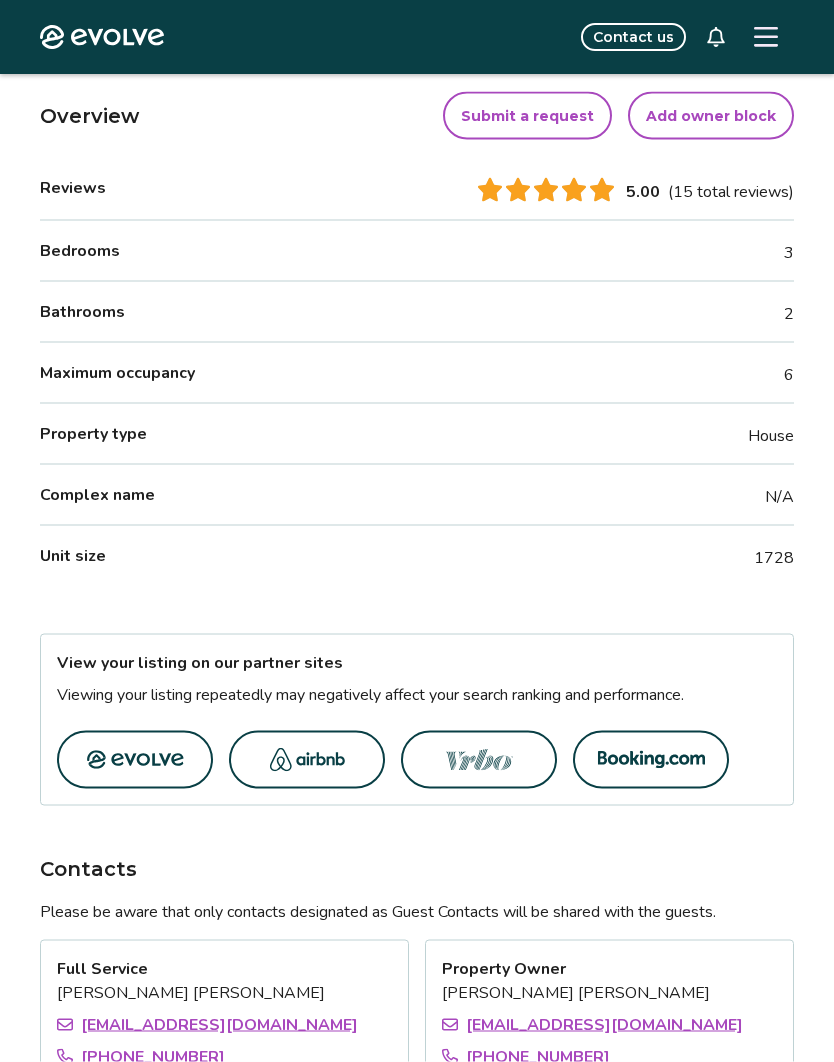 scroll, scrollTop: 416, scrollLeft: 0, axis: vertical 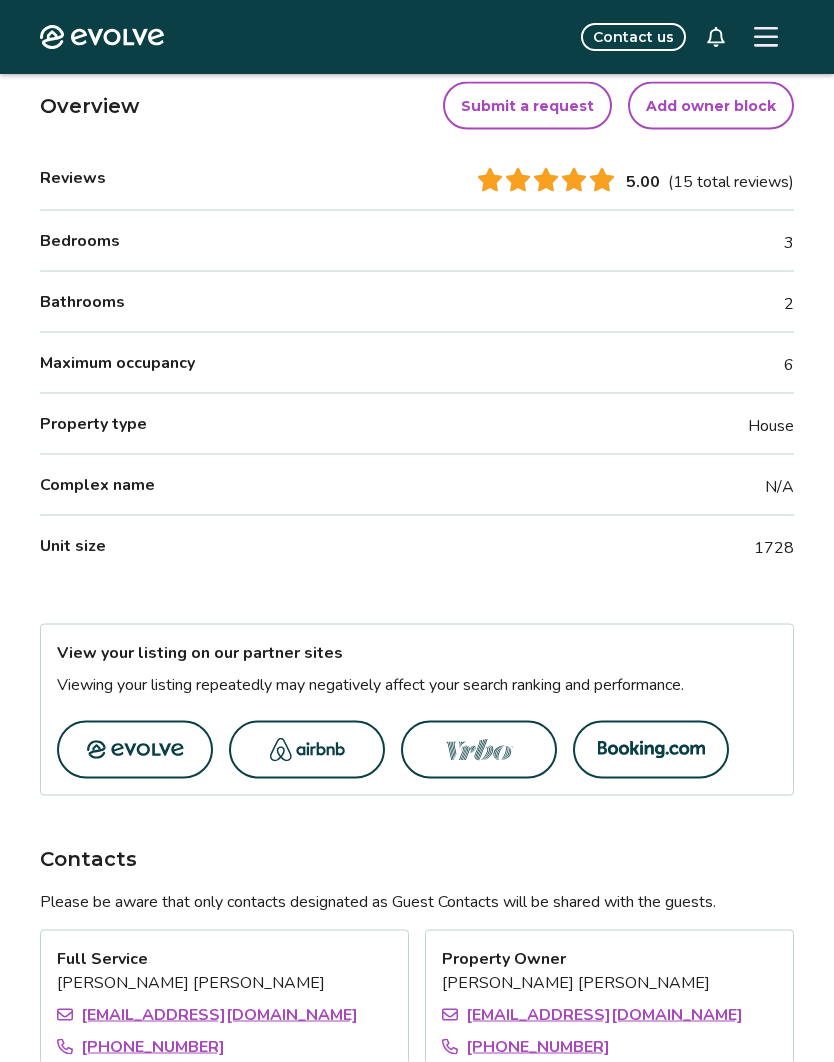 click at bounding box center [651, 750] 